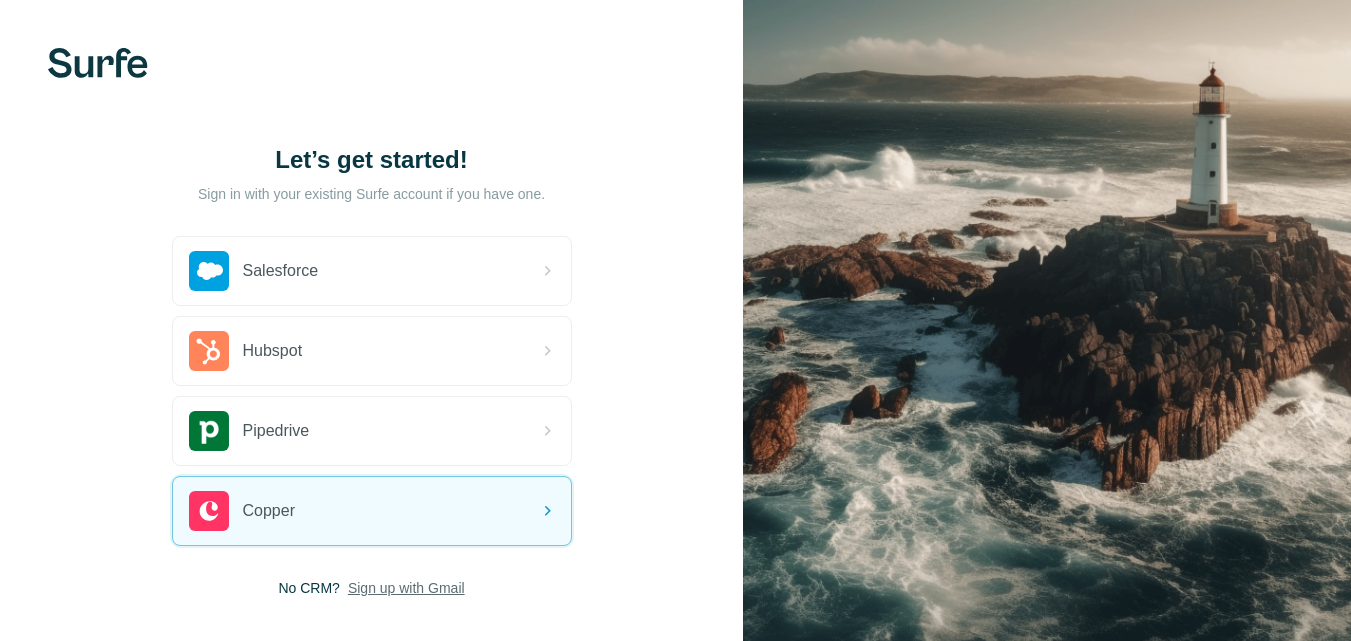 scroll, scrollTop: 101, scrollLeft: 0, axis: vertical 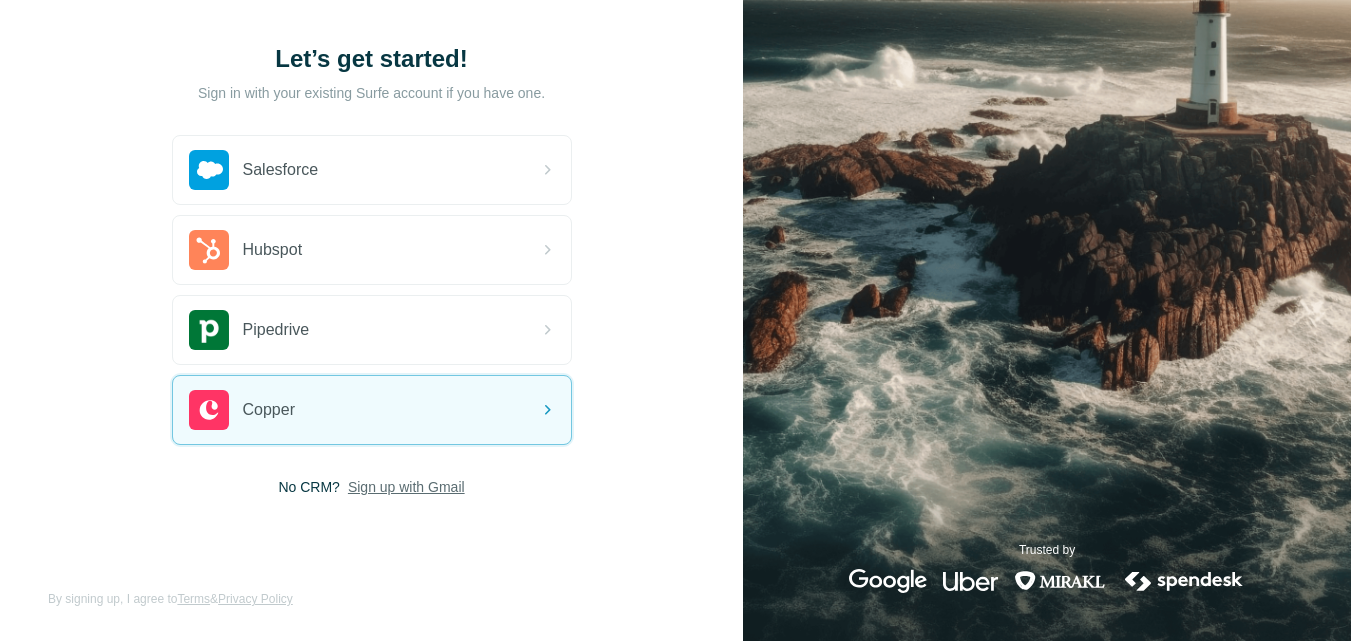 click on "Sign up with Gmail" at bounding box center (406, 487) 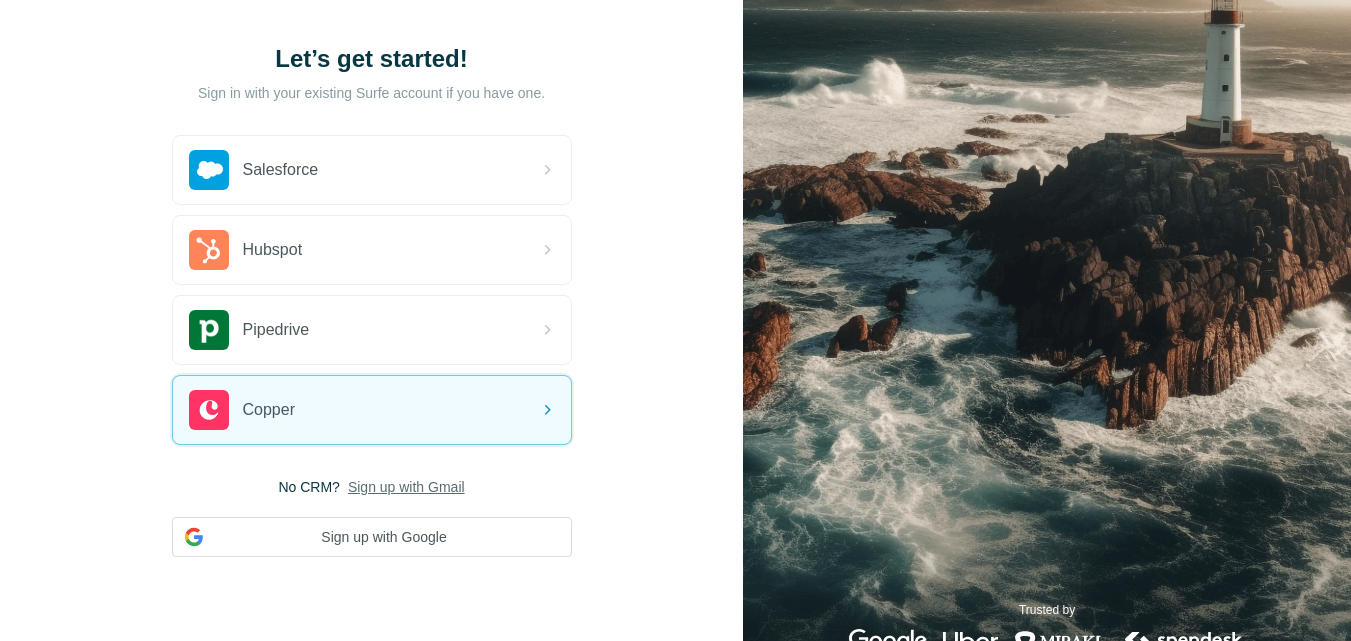 scroll, scrollTop: 101, scrollLeft: 0, axis: vertical 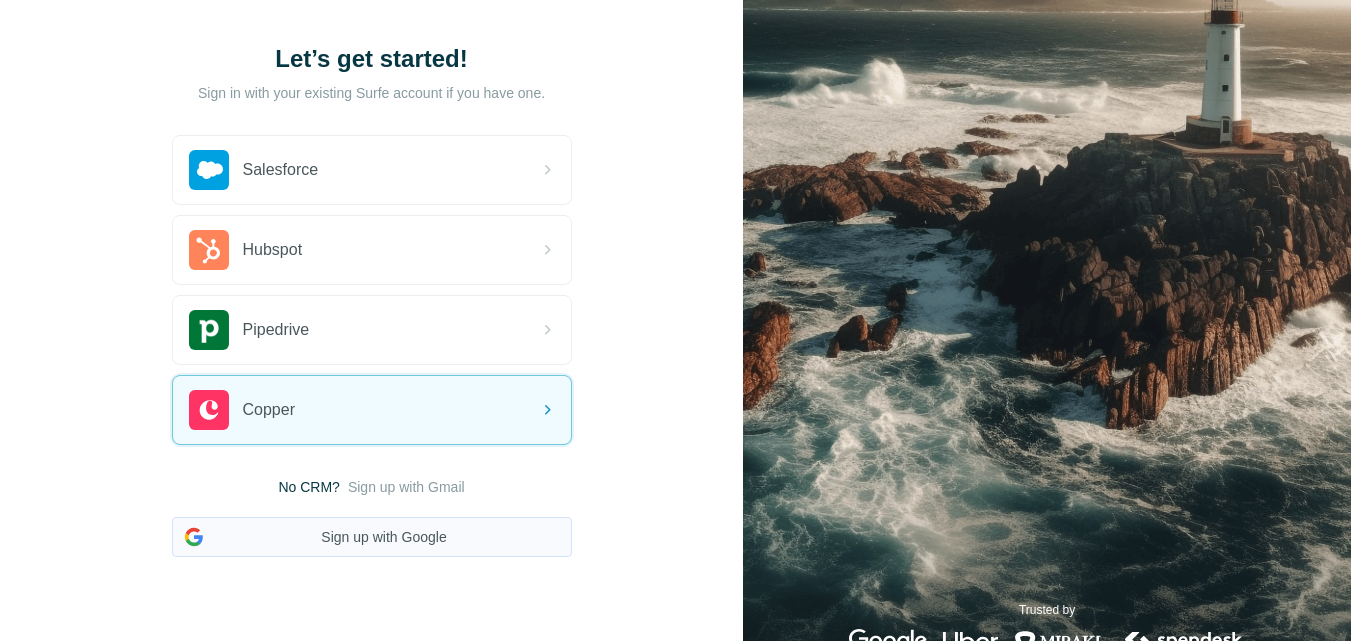 click on "Sign up with Google" at bounding box center (372, 537) 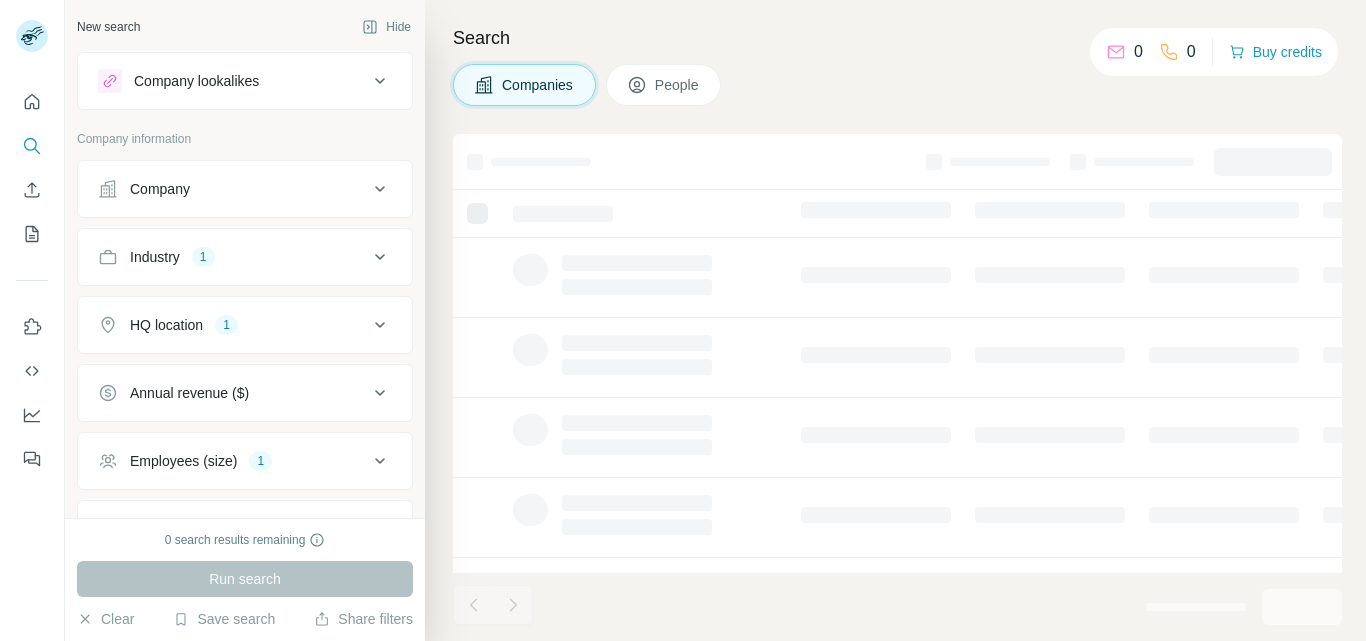 scroll, scrollTop: 0, scrollLeft: 0, axis: both 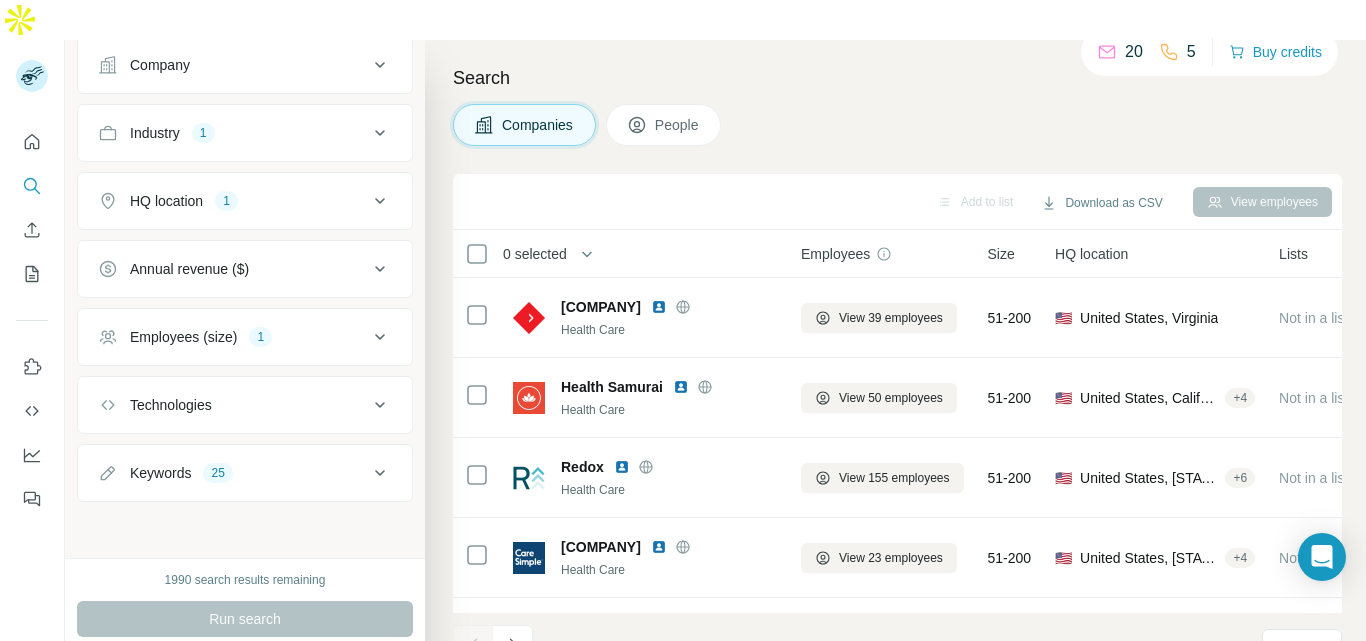 click 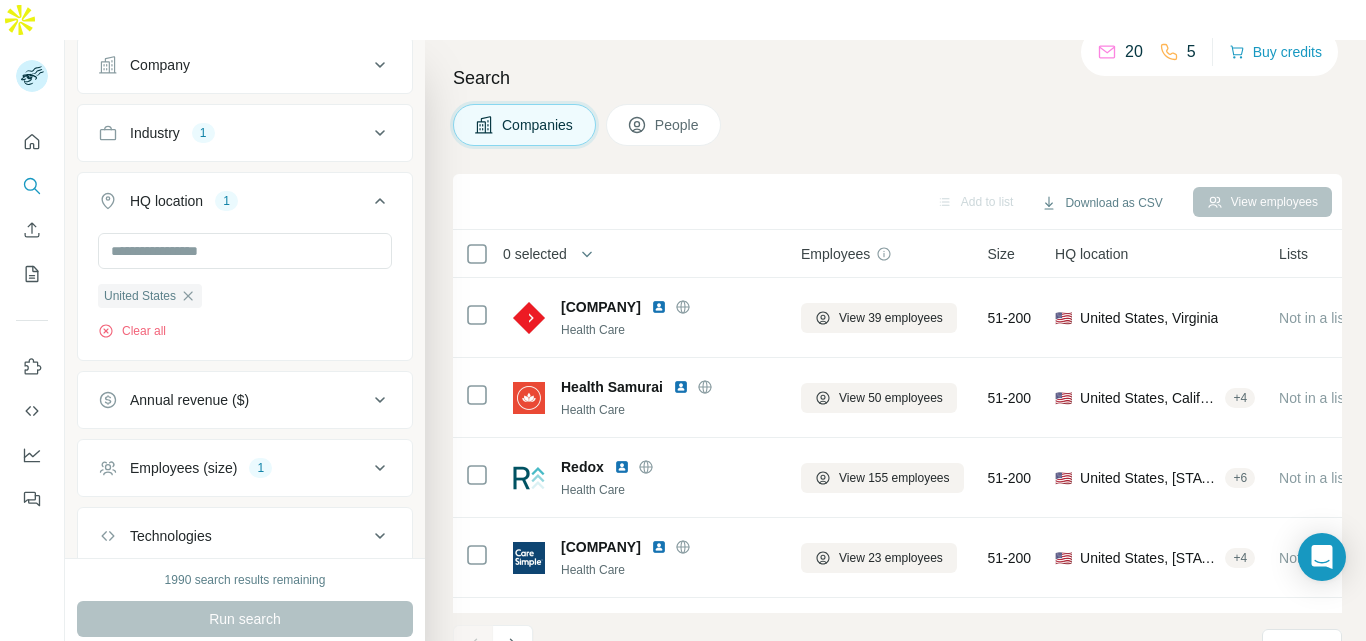 scroll, scrollTop: 264, scrollLeft: 0, axis: vertical 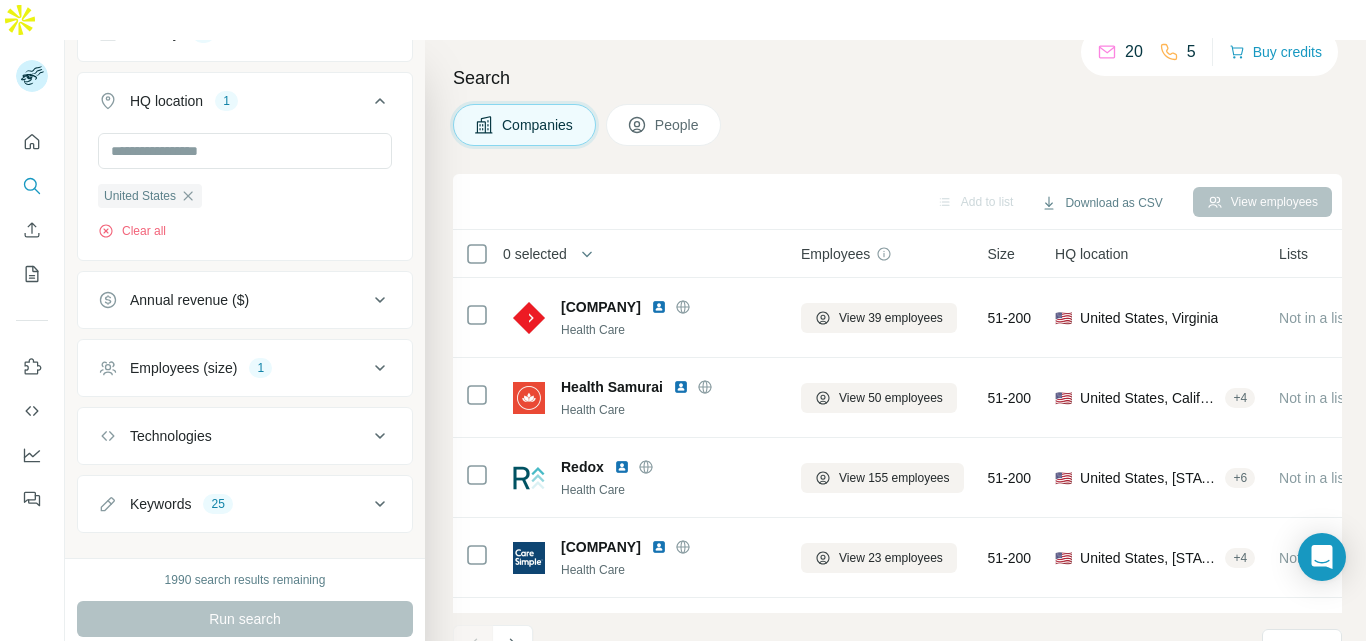 click 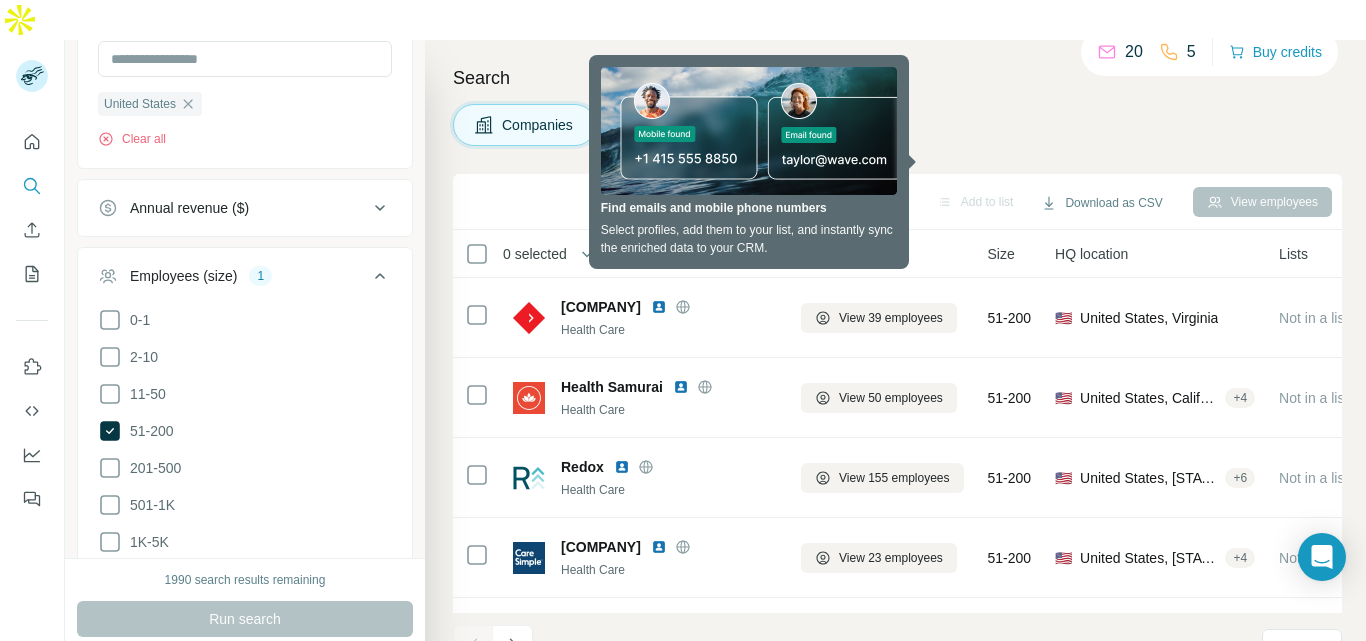 scroll, scrollTop: 464, scrollLeft: 0, axis: vertical 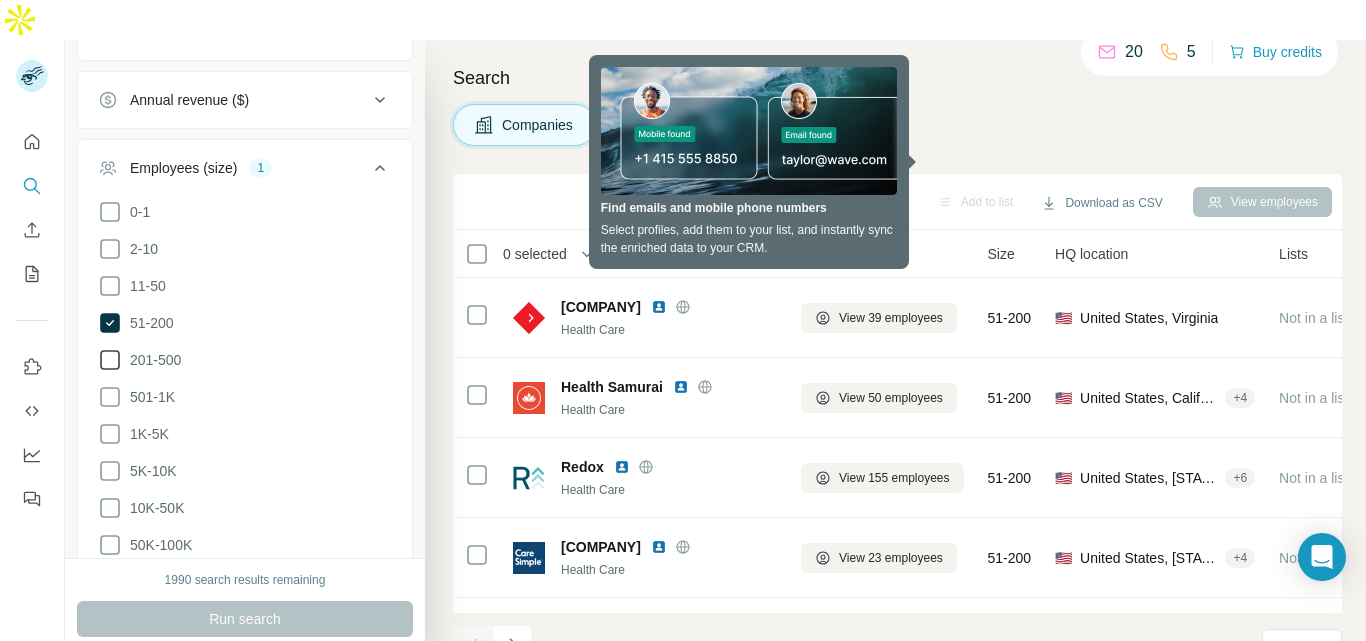 click 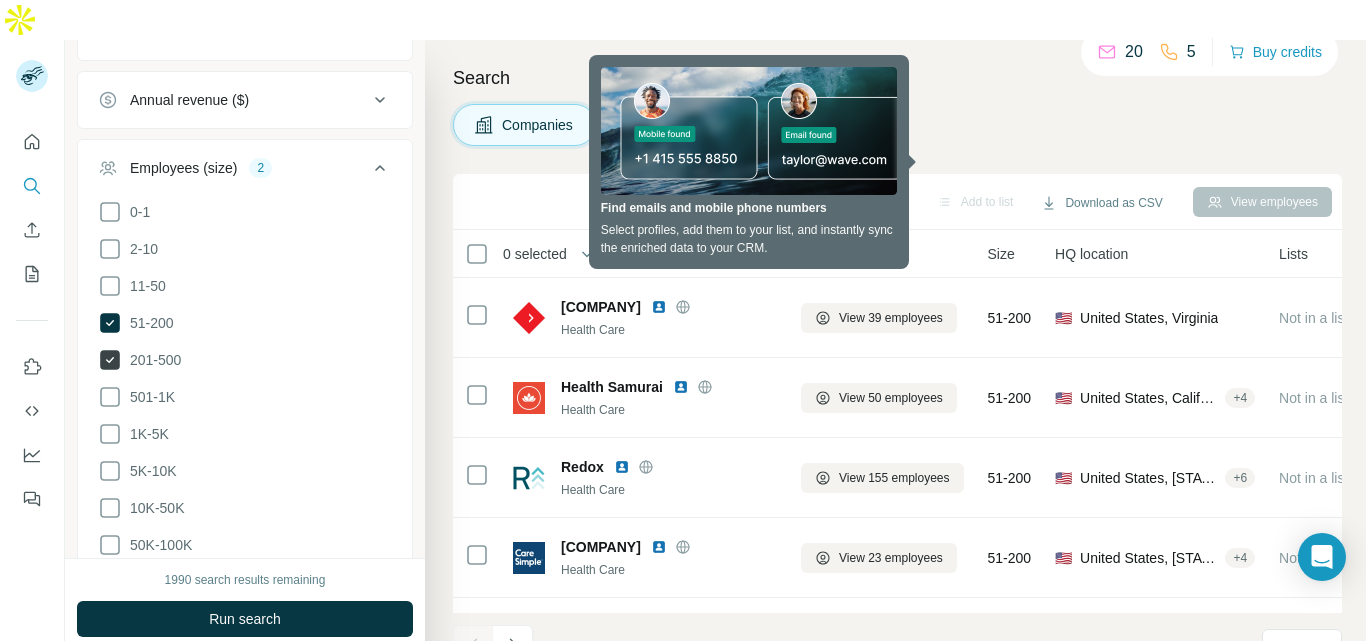 click 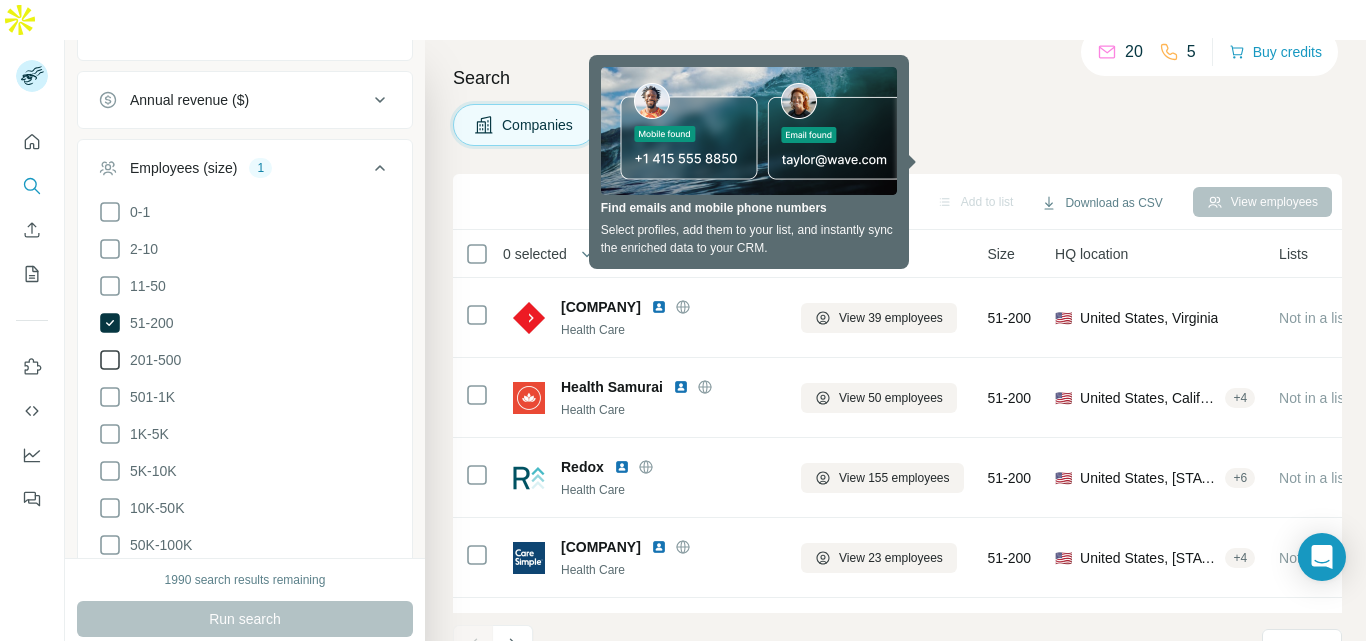 click 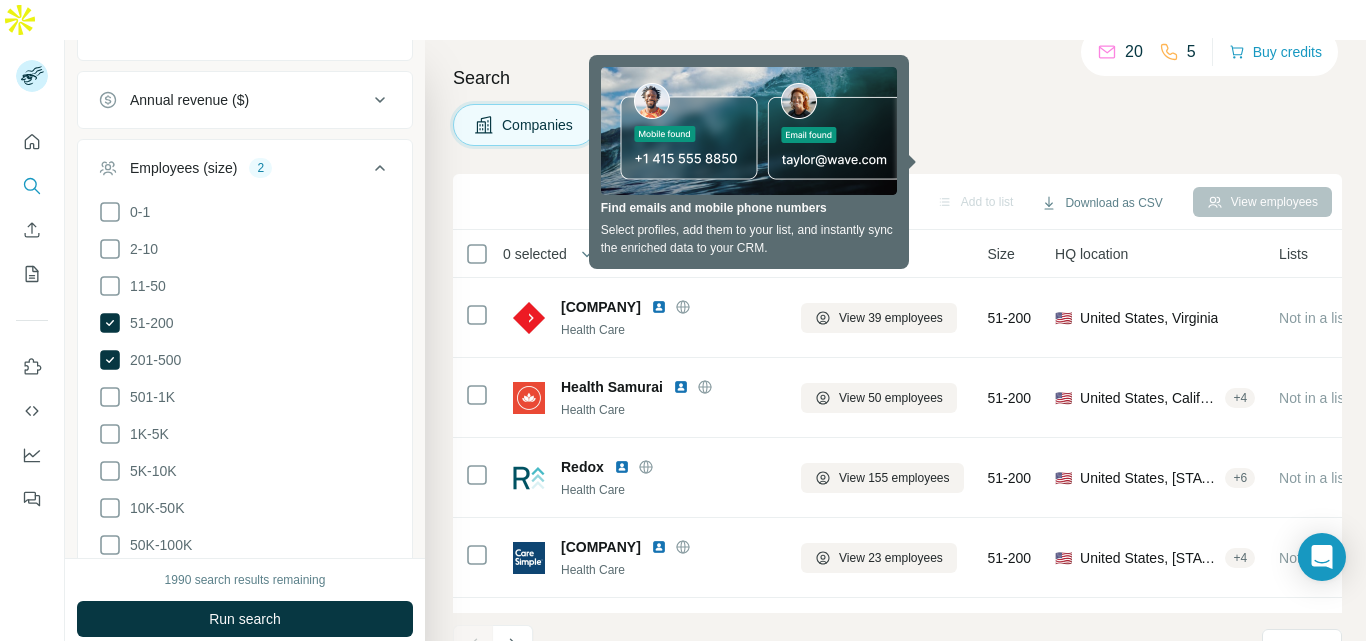 click 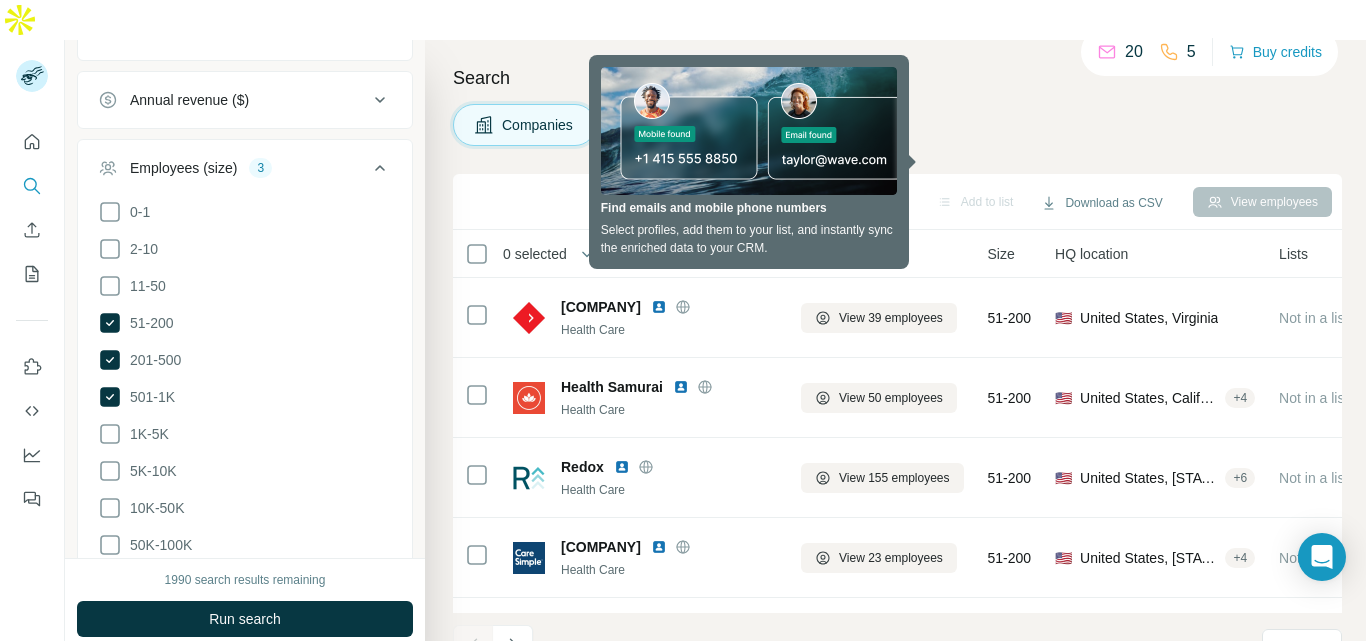 drag, startPoint x: 112, startPoint y: 567, endPoint x: 133, endPoint y: 544, distance: 31.144823 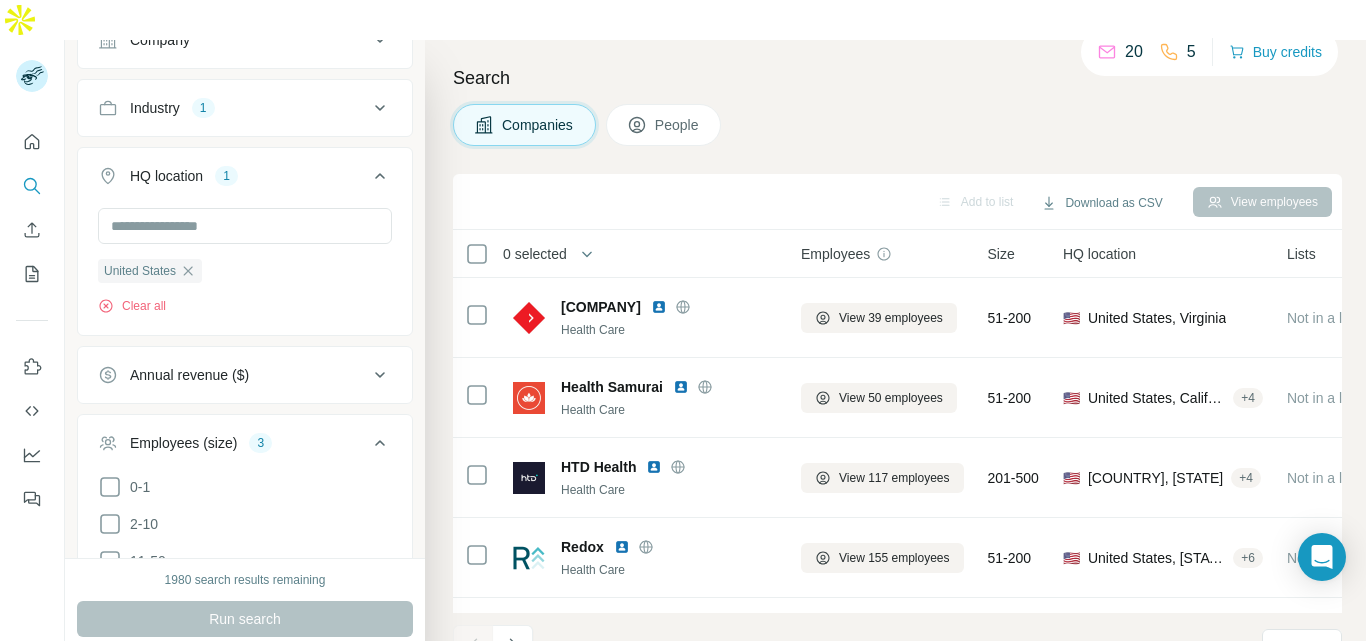 scroll, scrollTop: 64, scrollLeft: 0, axis: vertical 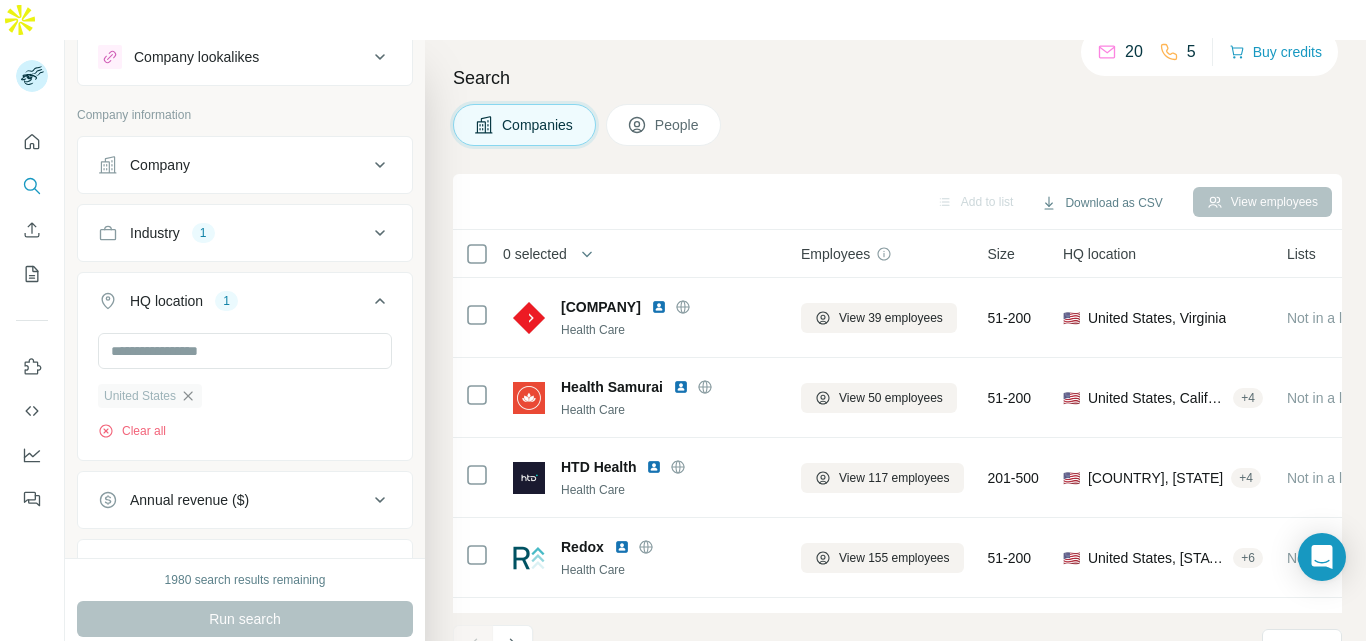 click 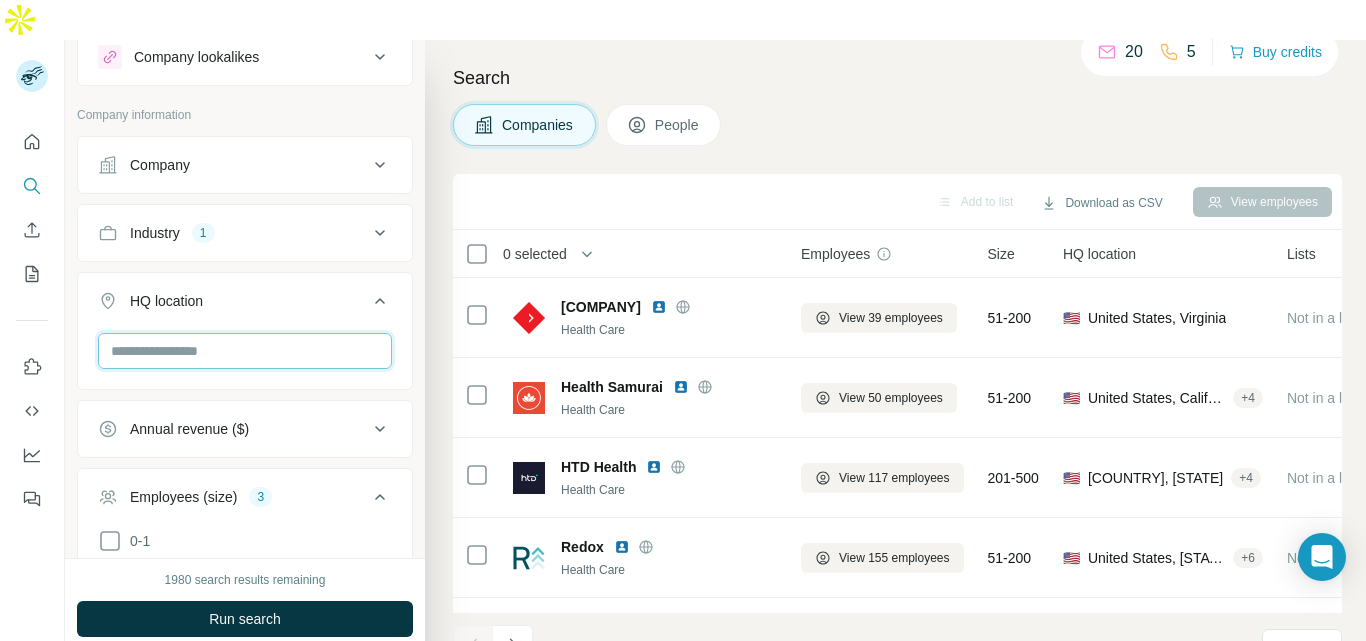 click at bounding box center (245, 351) 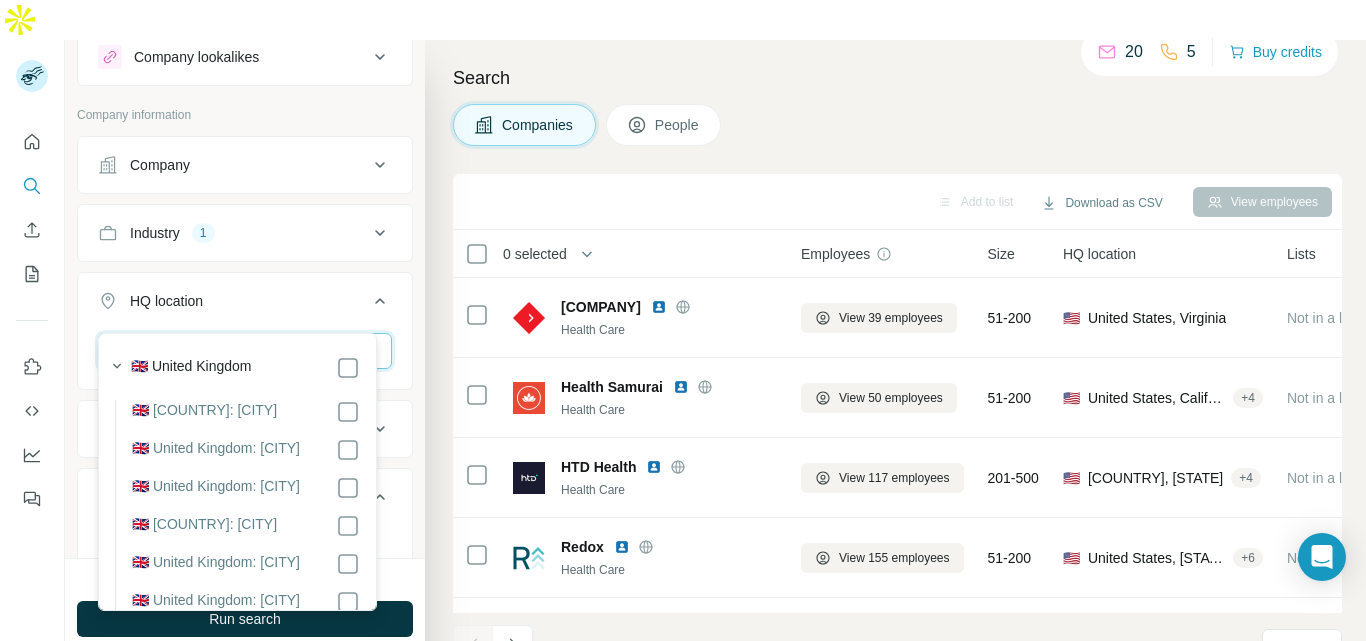 type on "*********" 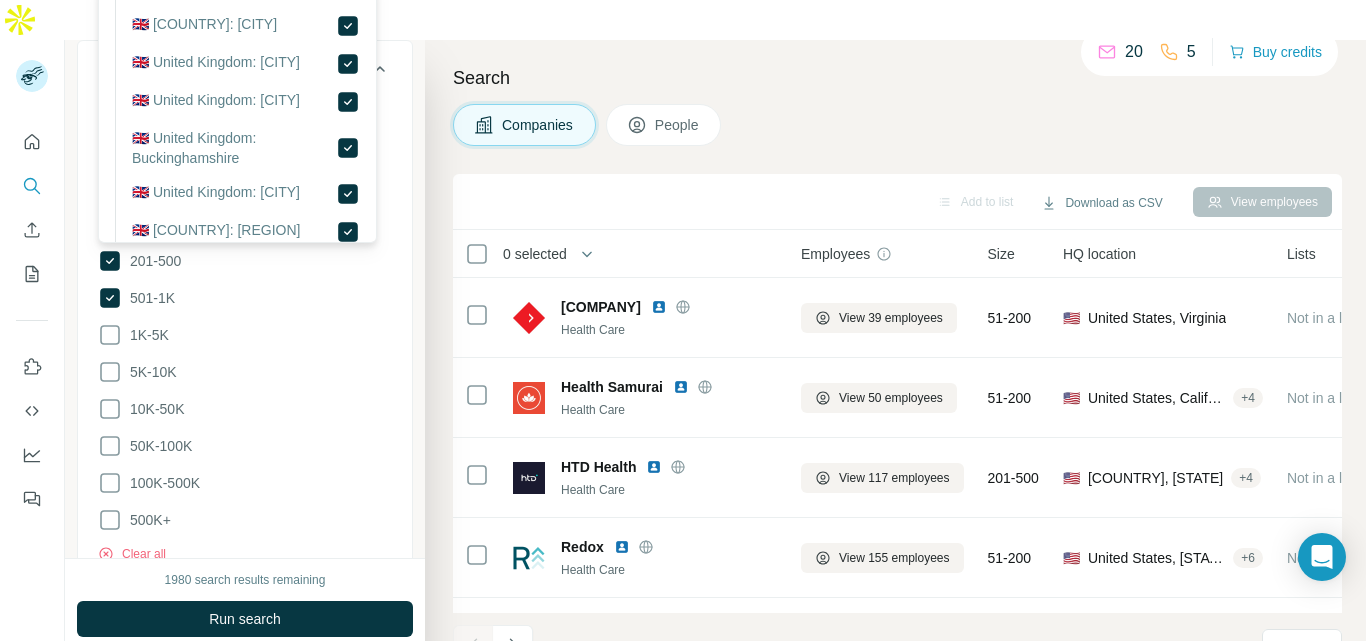 scroll, scrollTop: 564, scrollLeft: 0, axis: vertical 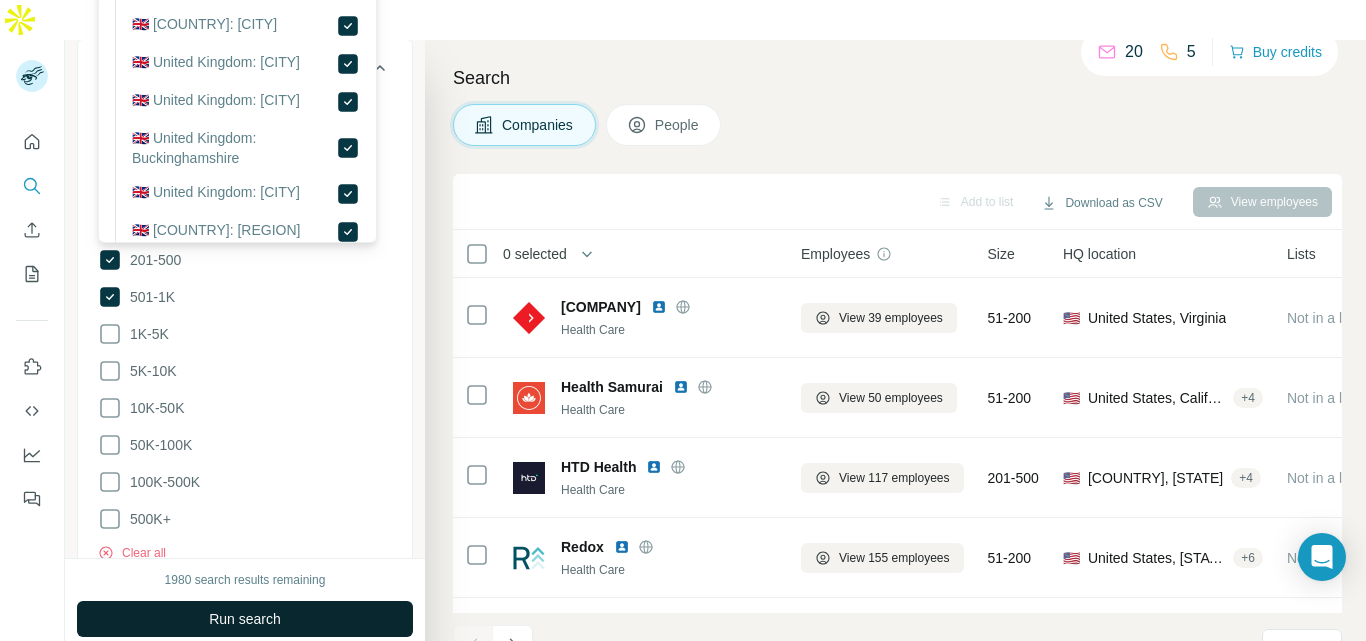 click on "Run search" at bounding box center (245, 619) 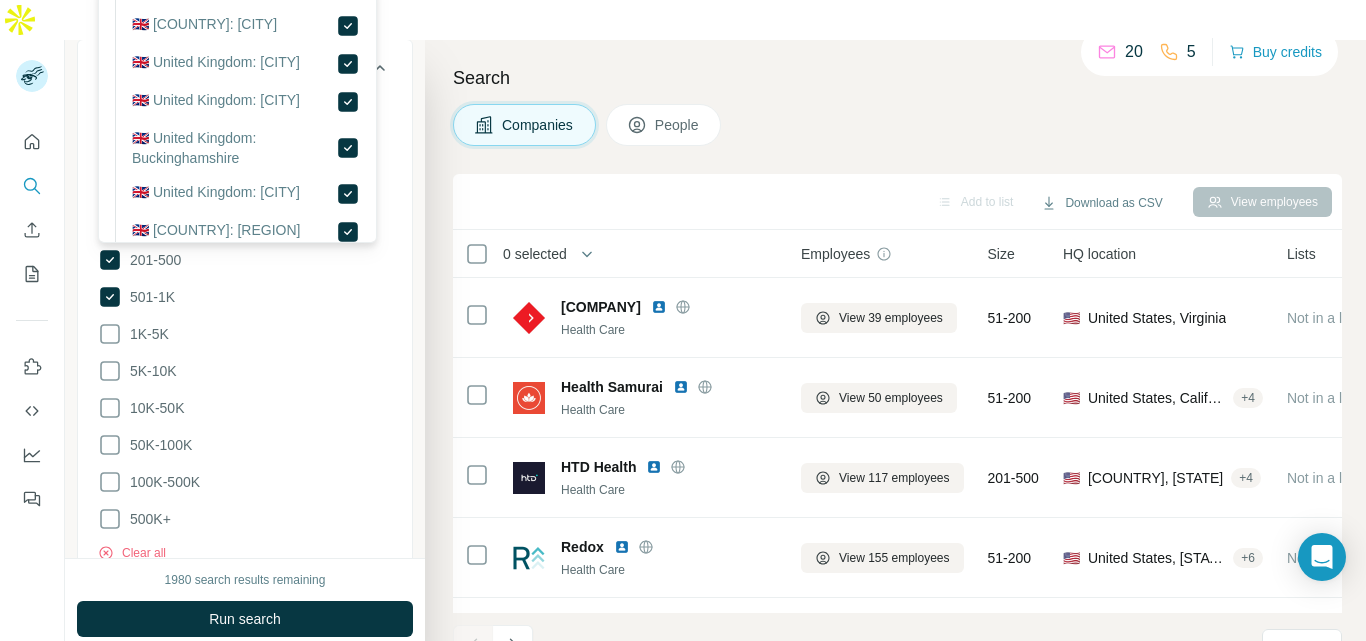 type 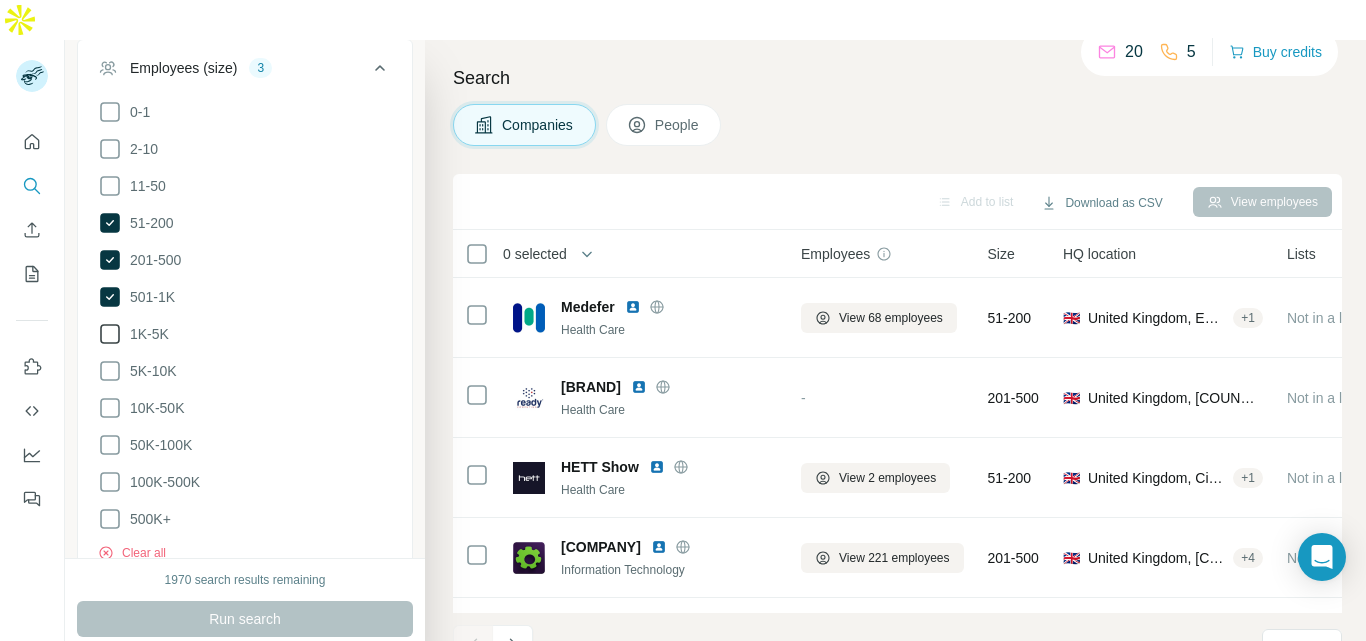 drag, startPoint x: 103, startPoint y: 307, endPoint x: 102, endPoint y: 297, distance: 10.049875 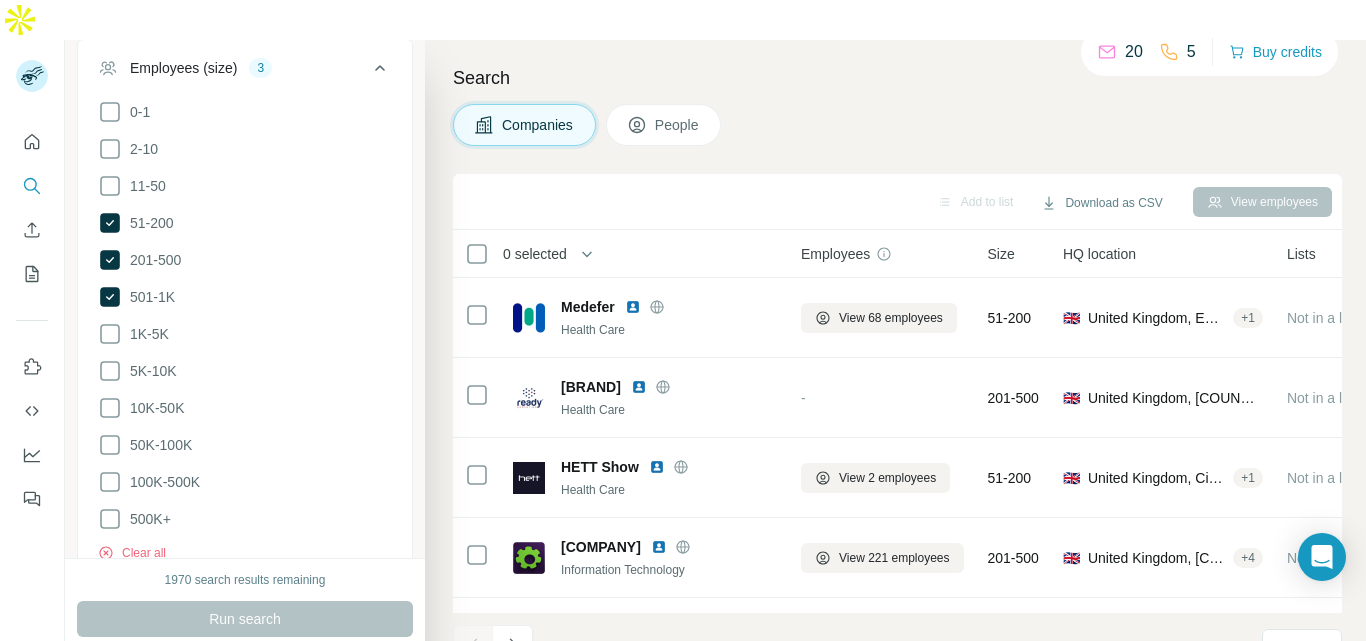 drag, startPoint x: 106, startPoint y: 289, endPoint x: 276, endPoint y: 400, distance: 203.02956 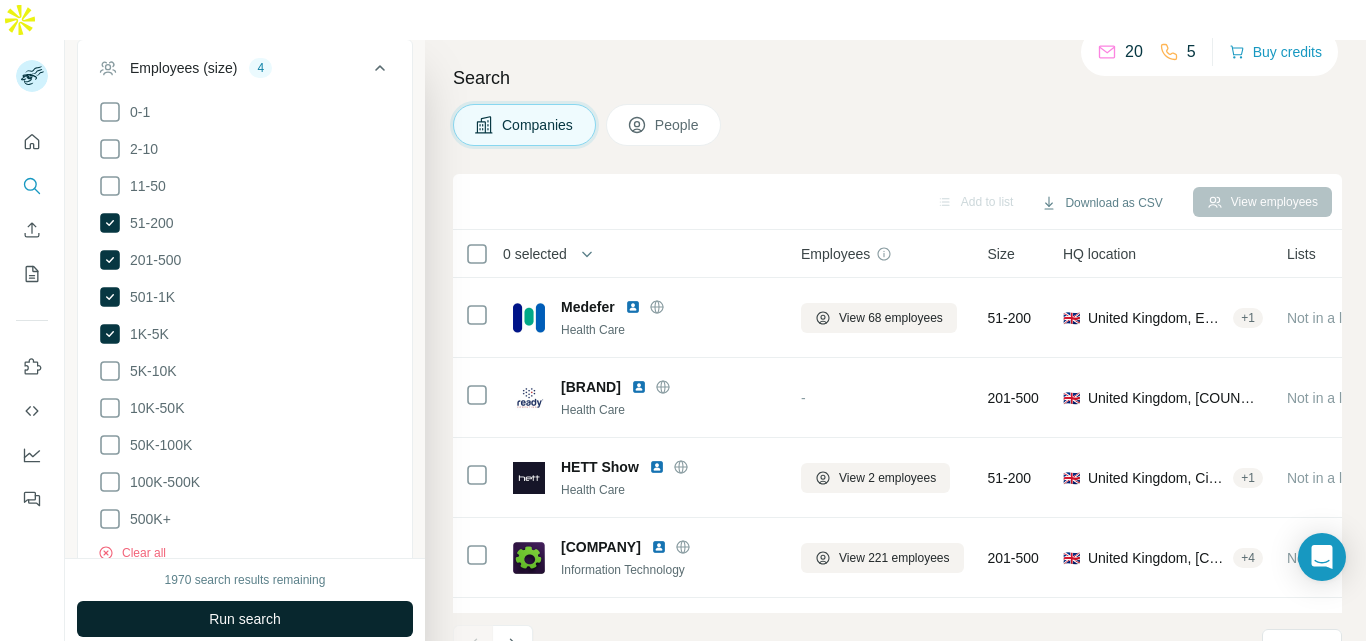 click on "Run search" at bounding box center (245, 619) 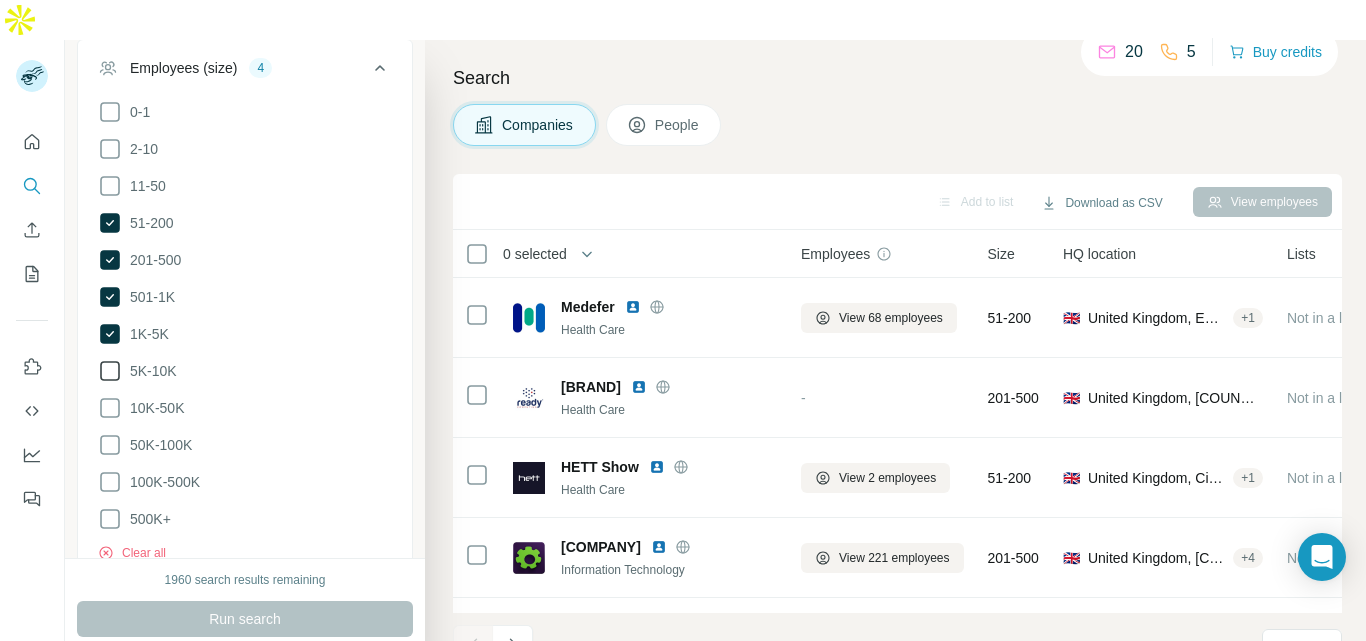click on "5K-10K" at bounding box center [149, 371] 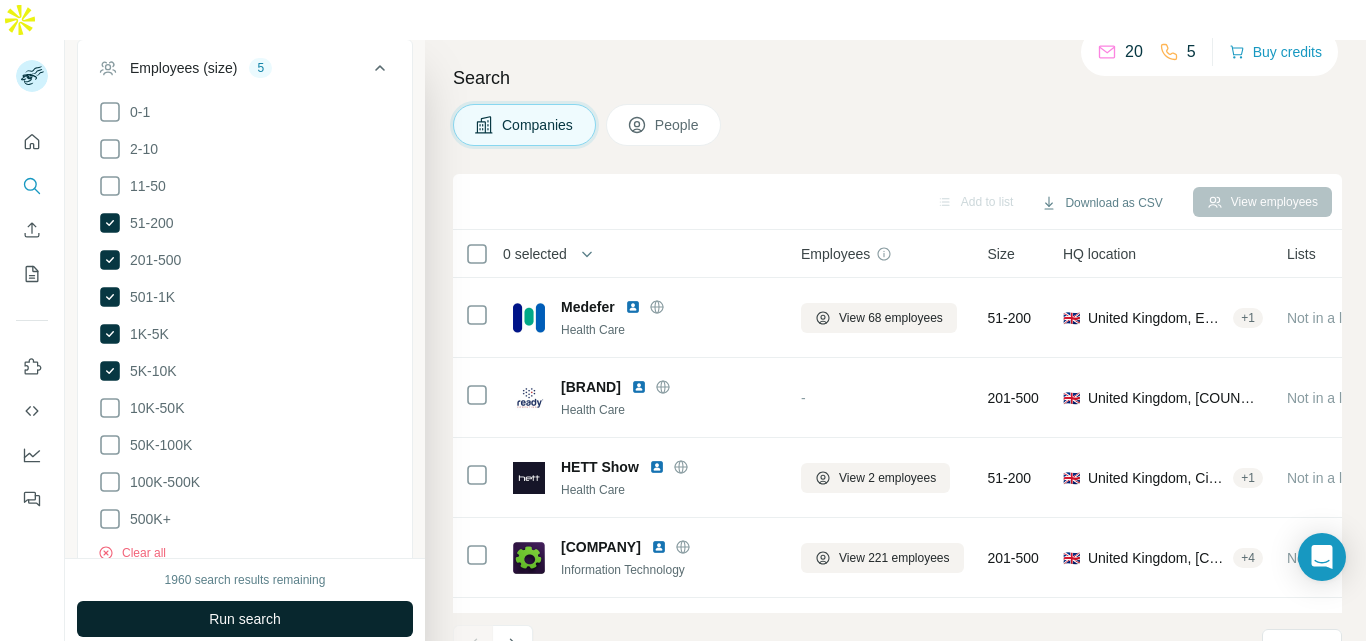click on "Run search" at bounding box center (245, 619) 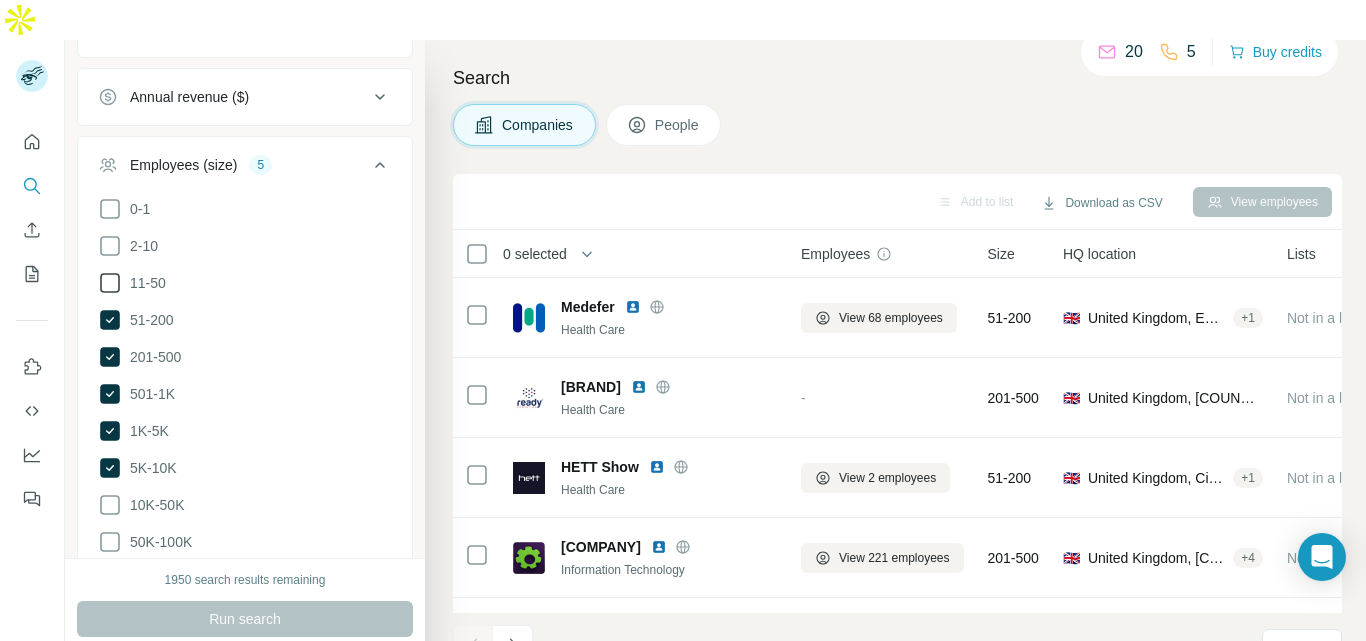scroll, scrollTop: 464, scrollLeft: 0, axis: vertical 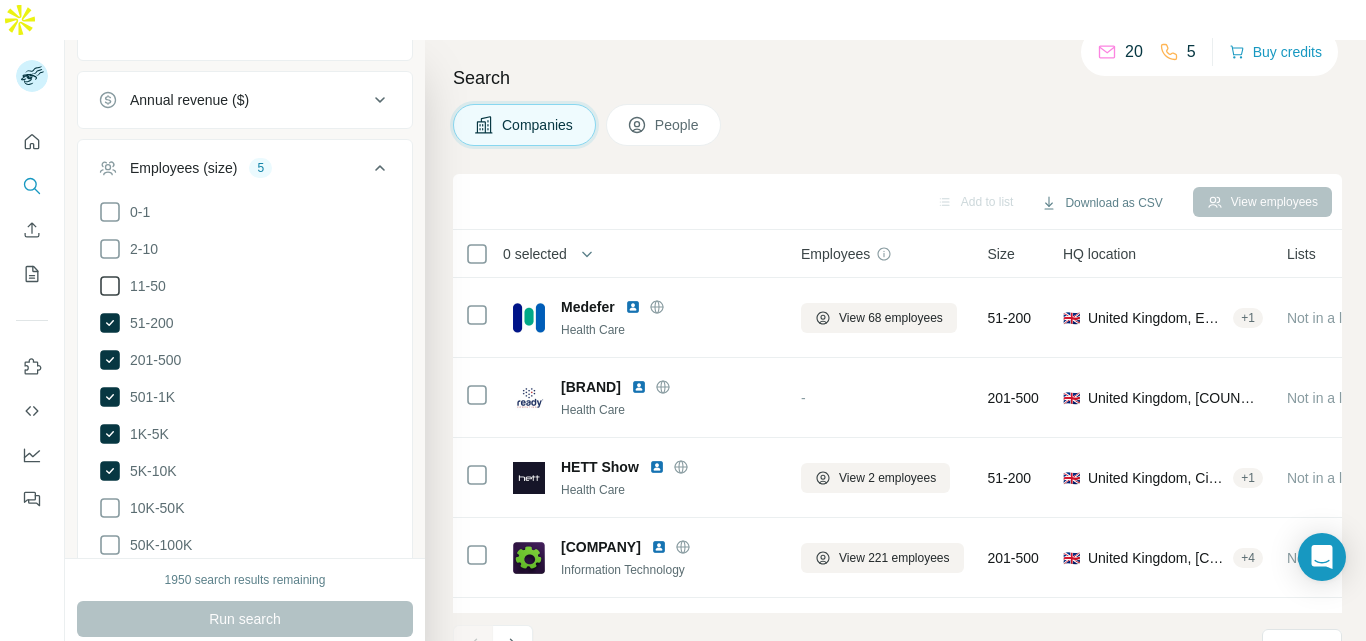 click 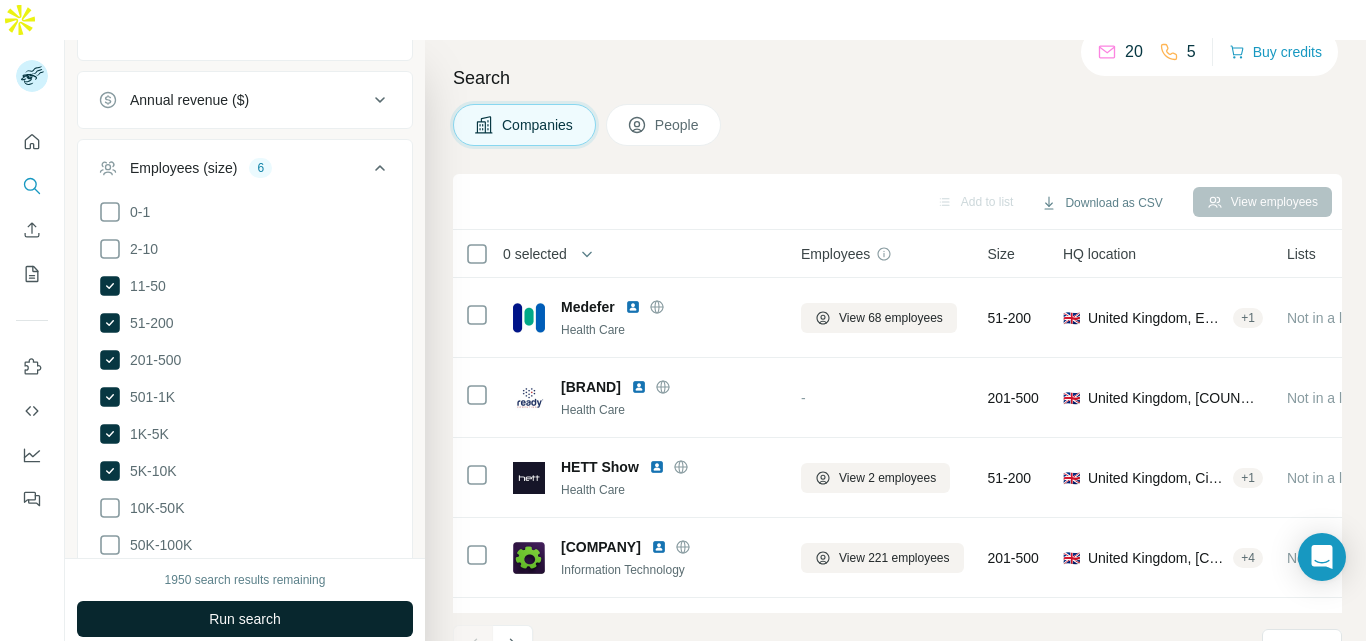 click on "Run search" at bounding box center [245, 619] 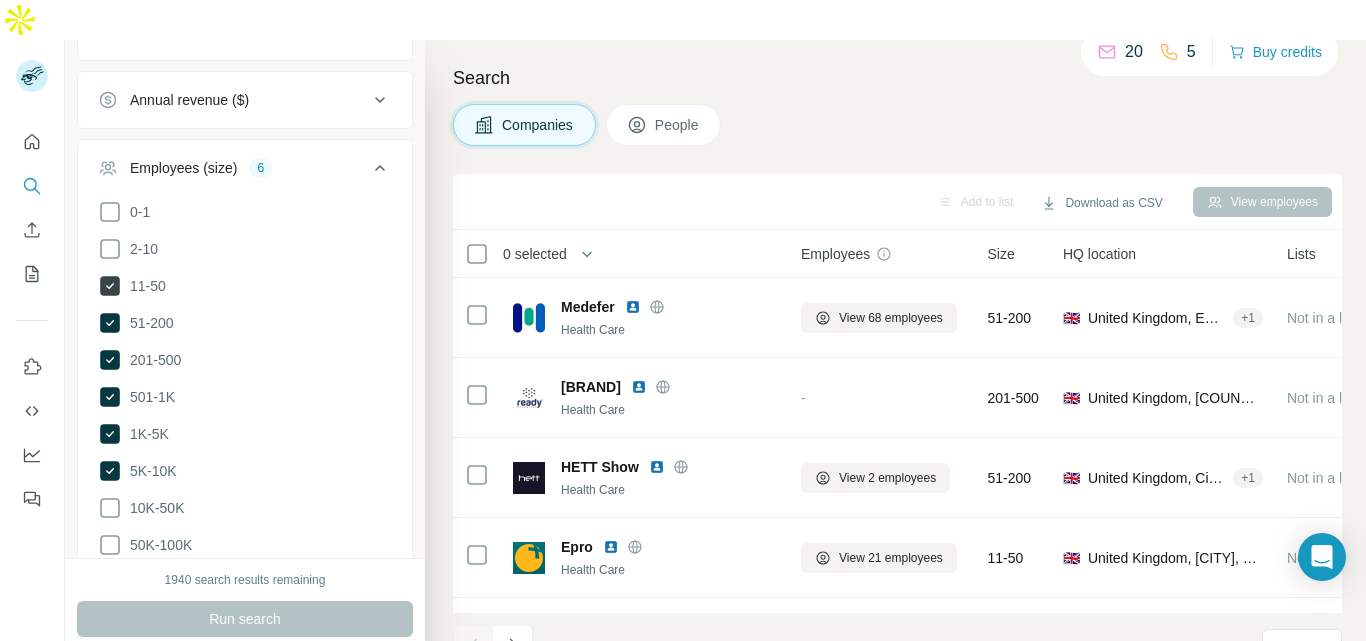 click 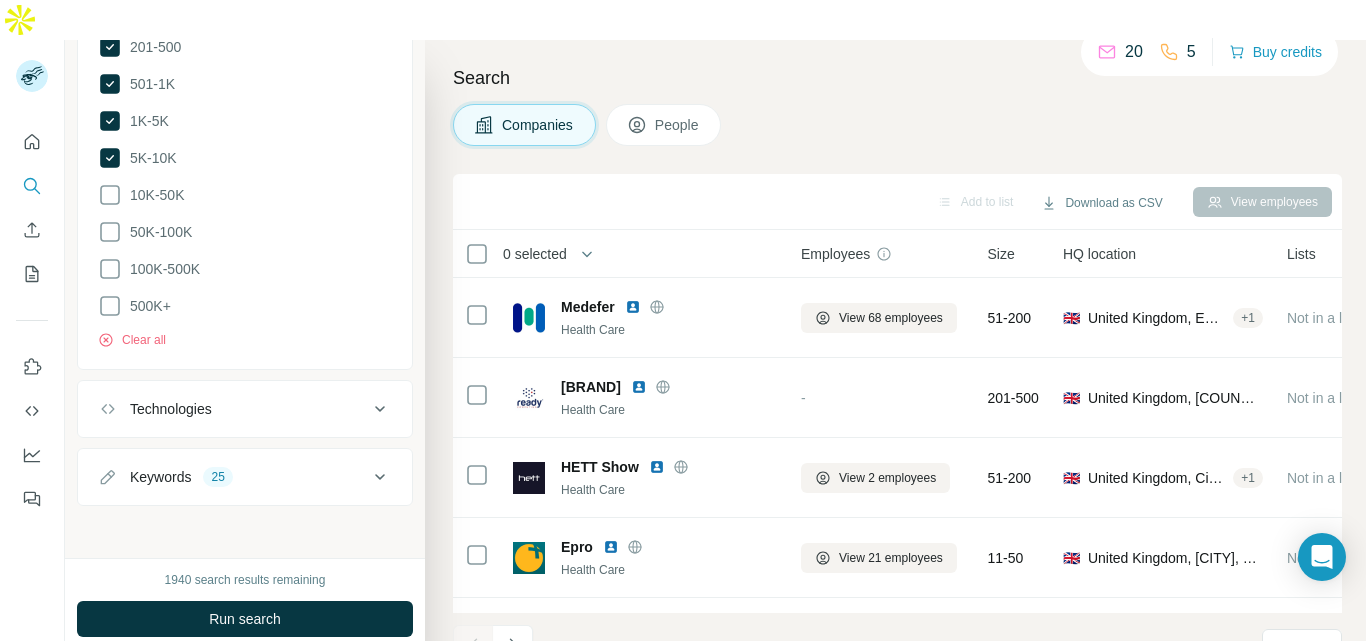scroll, scrollTop: 781, scrollLeft: 0, axis: vertical 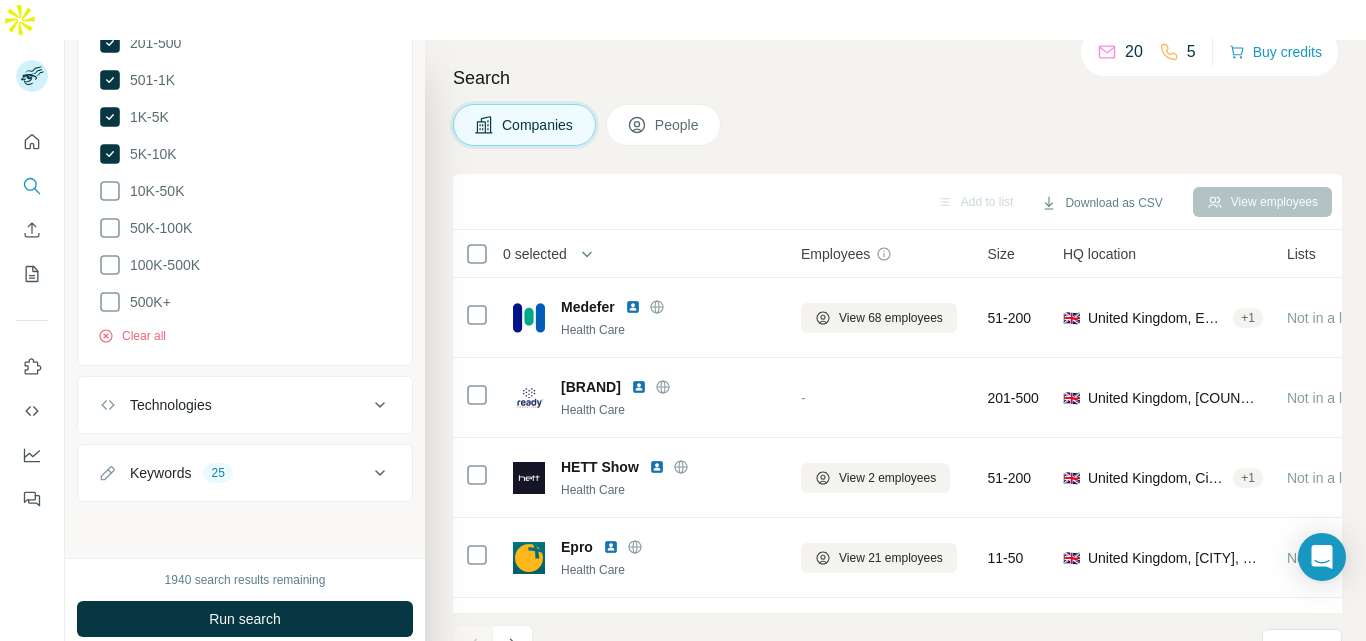 drag, startPoint x: 221, startPoint y: 575, endPoint x: 210, endPoint y: 552, distance: 25.495098 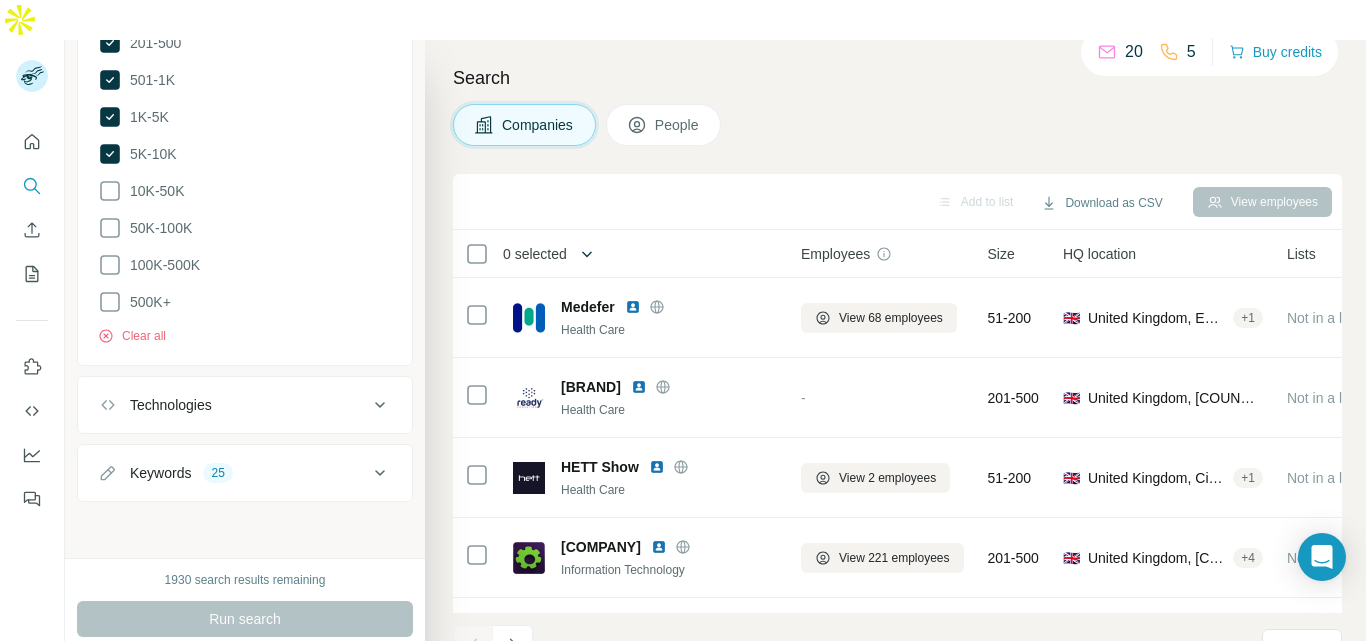 click at bounding box center [587, 254] 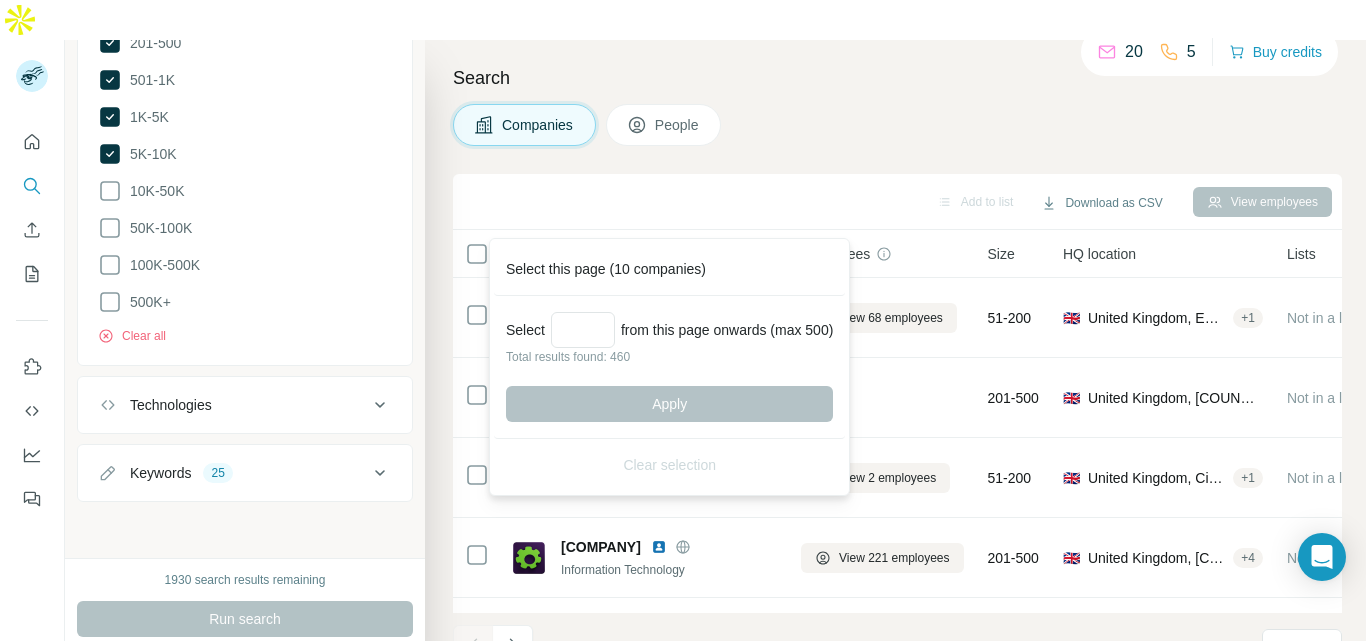 click on "Total results found: 460" at bounding box center (669, 357) 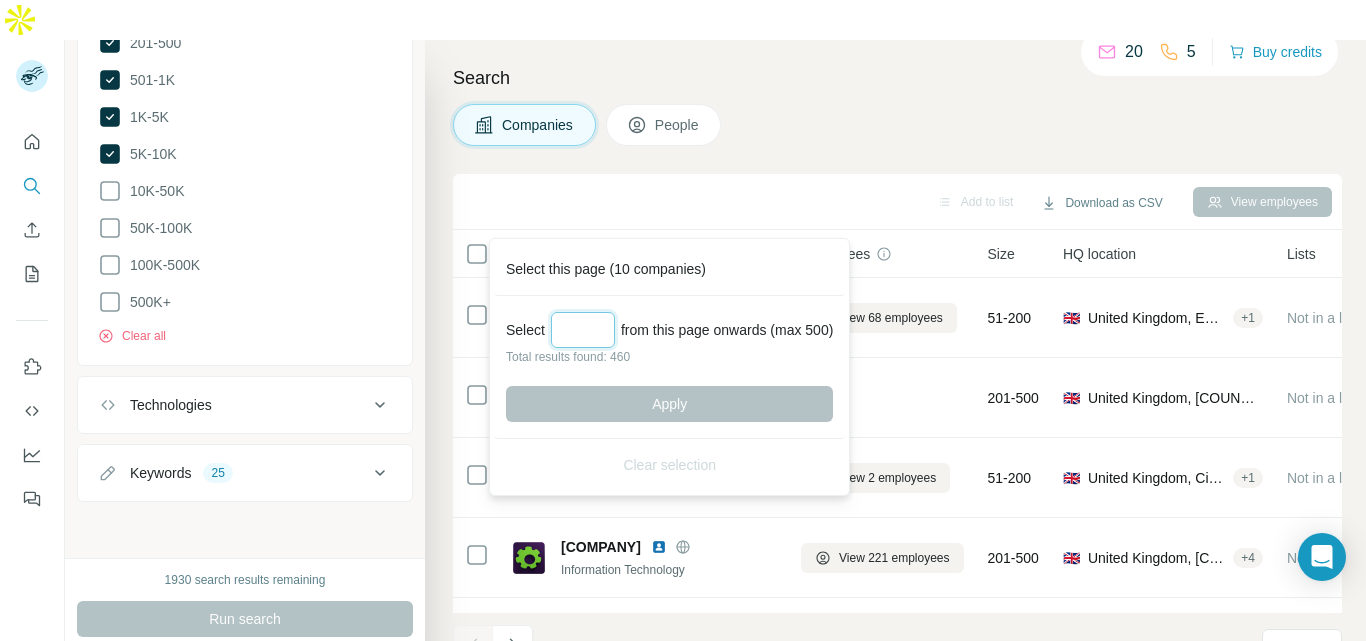 click at bounding box center [583, 330] 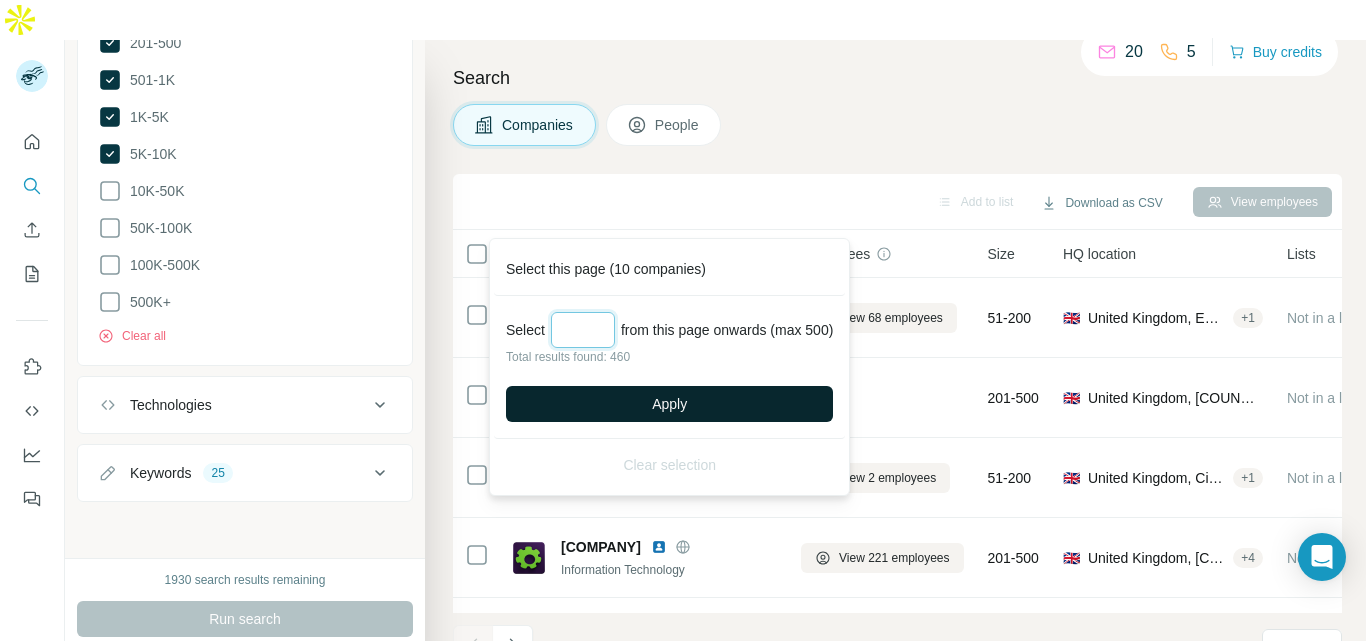 type on "***" 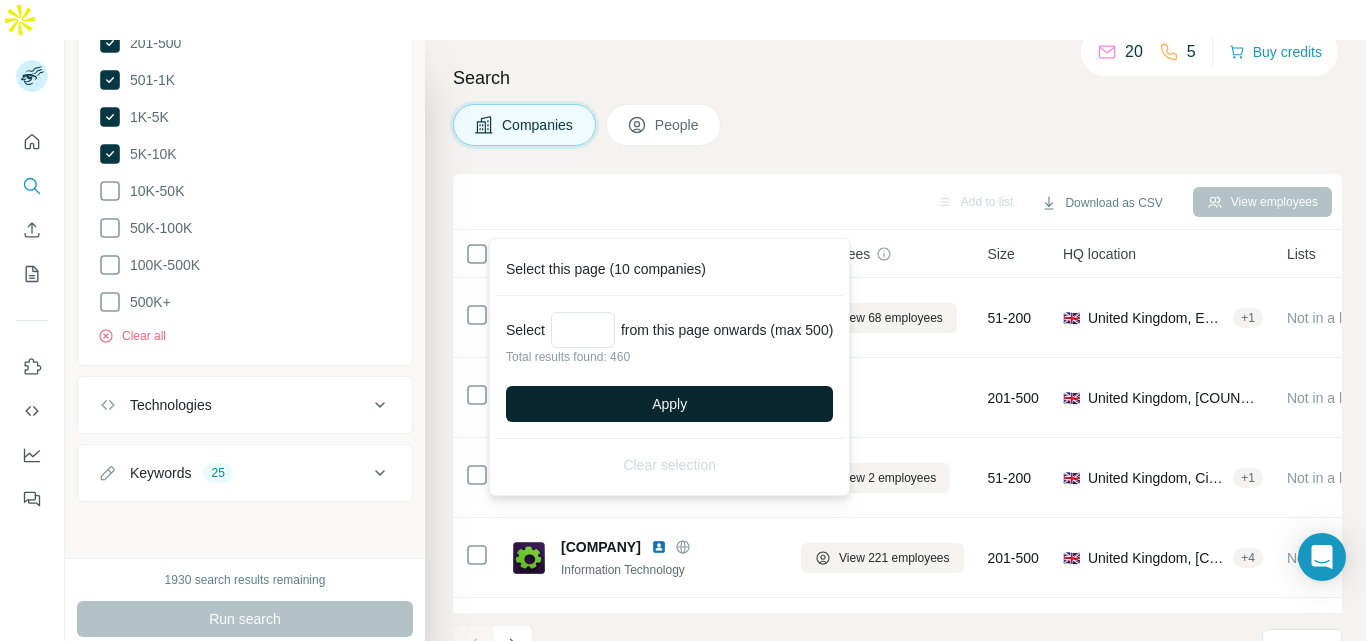 click on "Apply" at bounding box center [669, 404] 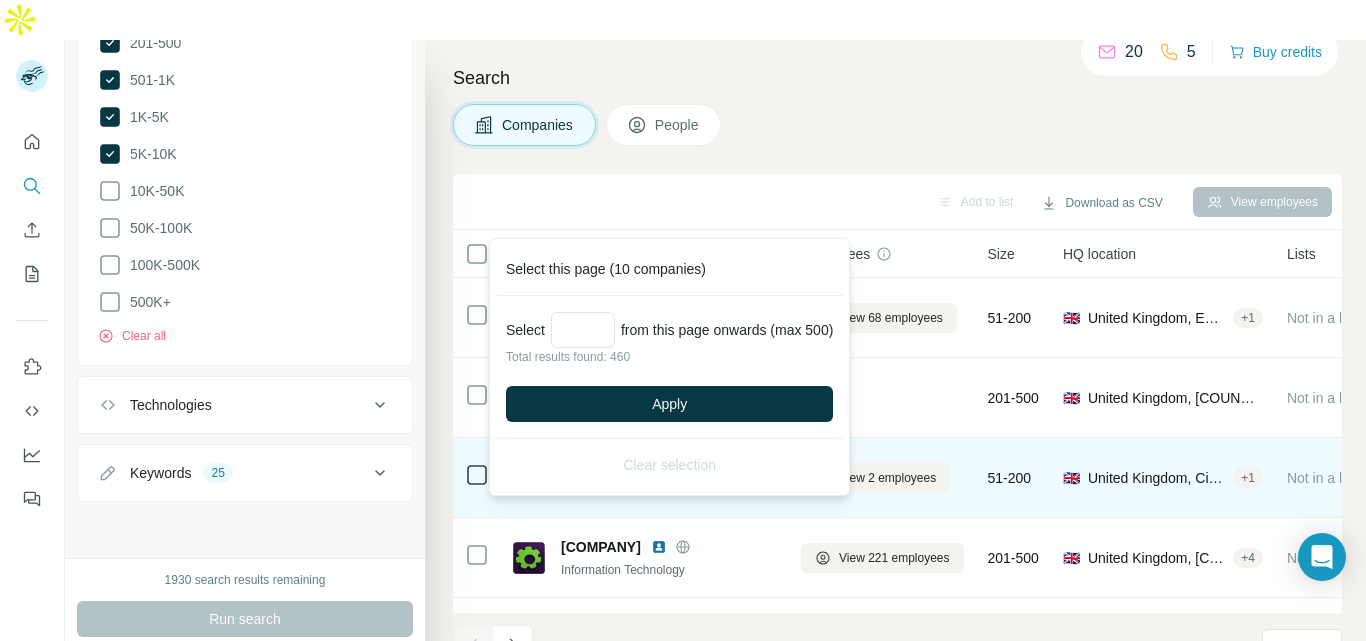 type 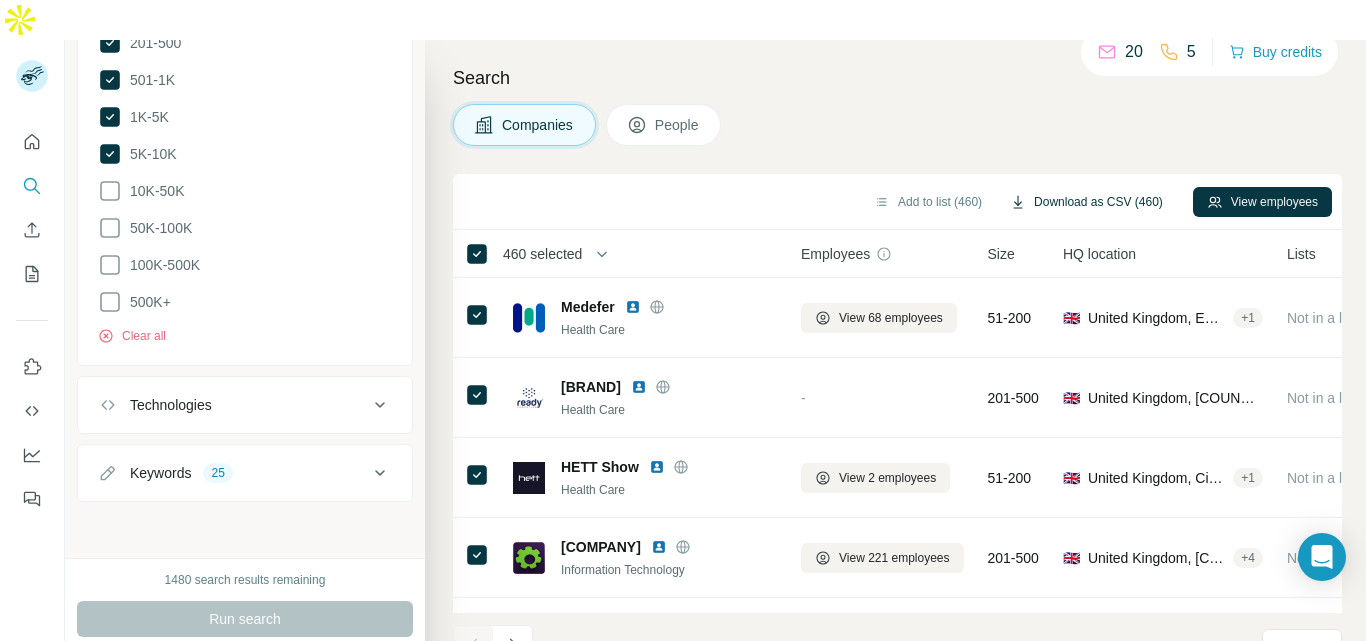 click on "Download as CSV (460)" at bounding box center [1086, 202] 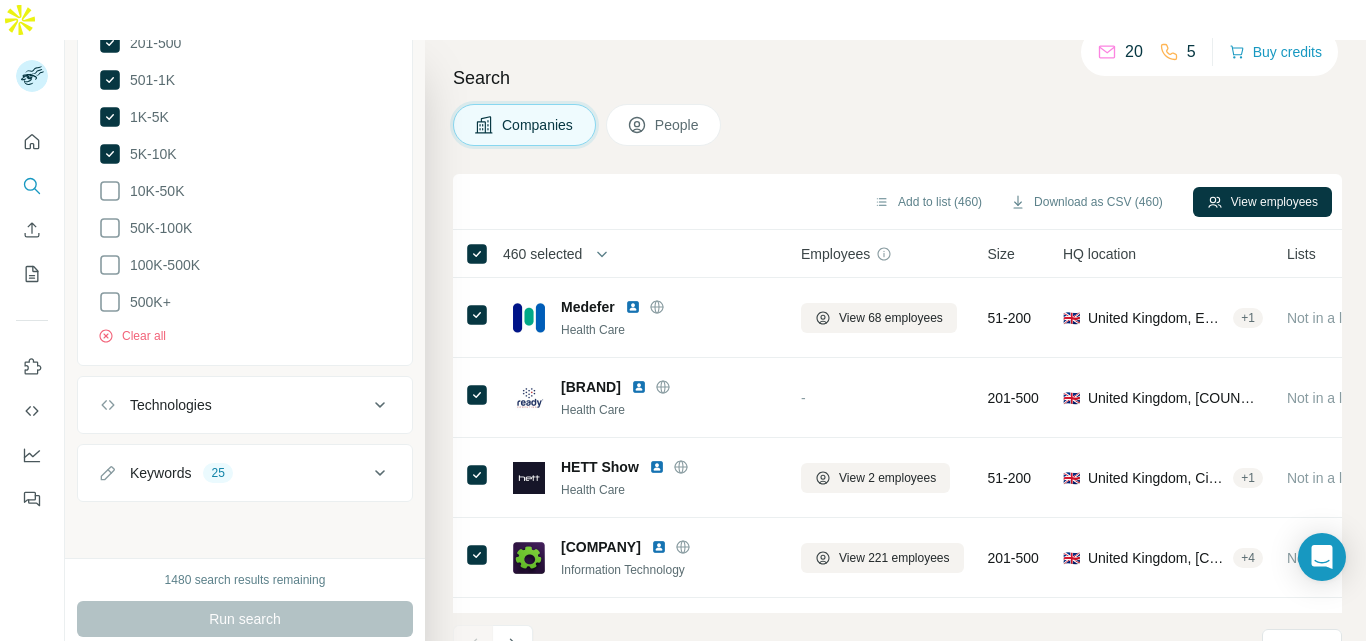 scroll, scrollTop: 581, scrollLeft: 0, axis: vertical 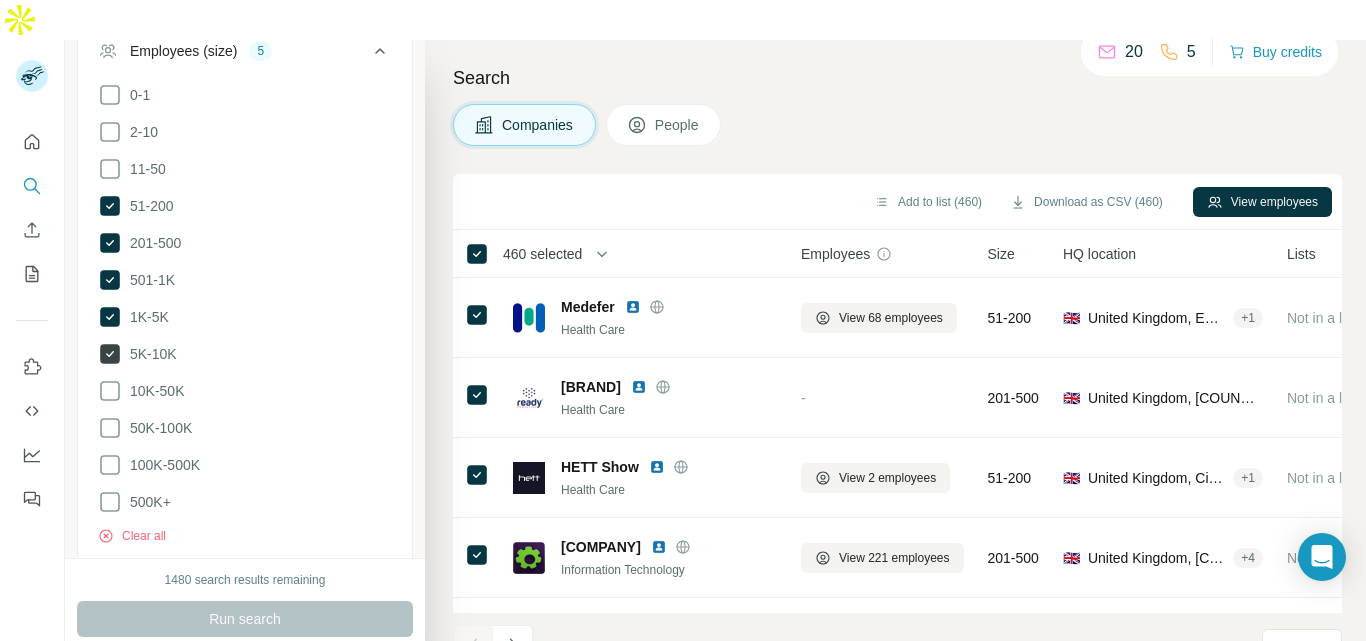 click 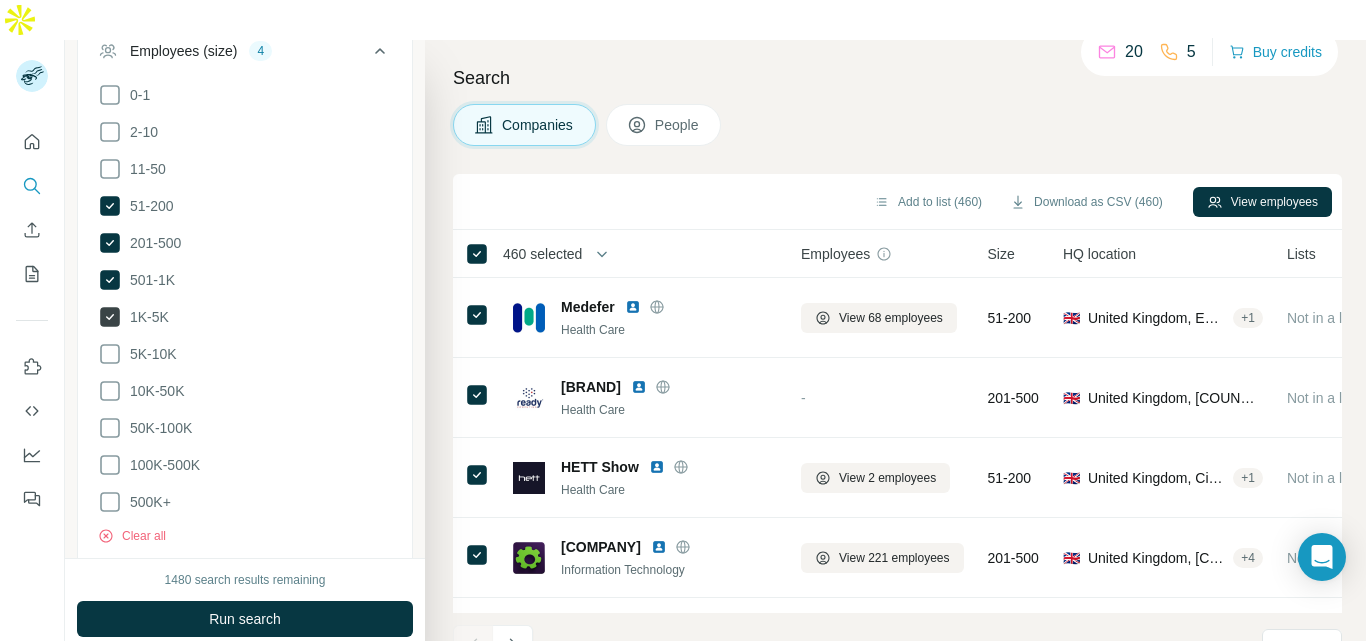 click 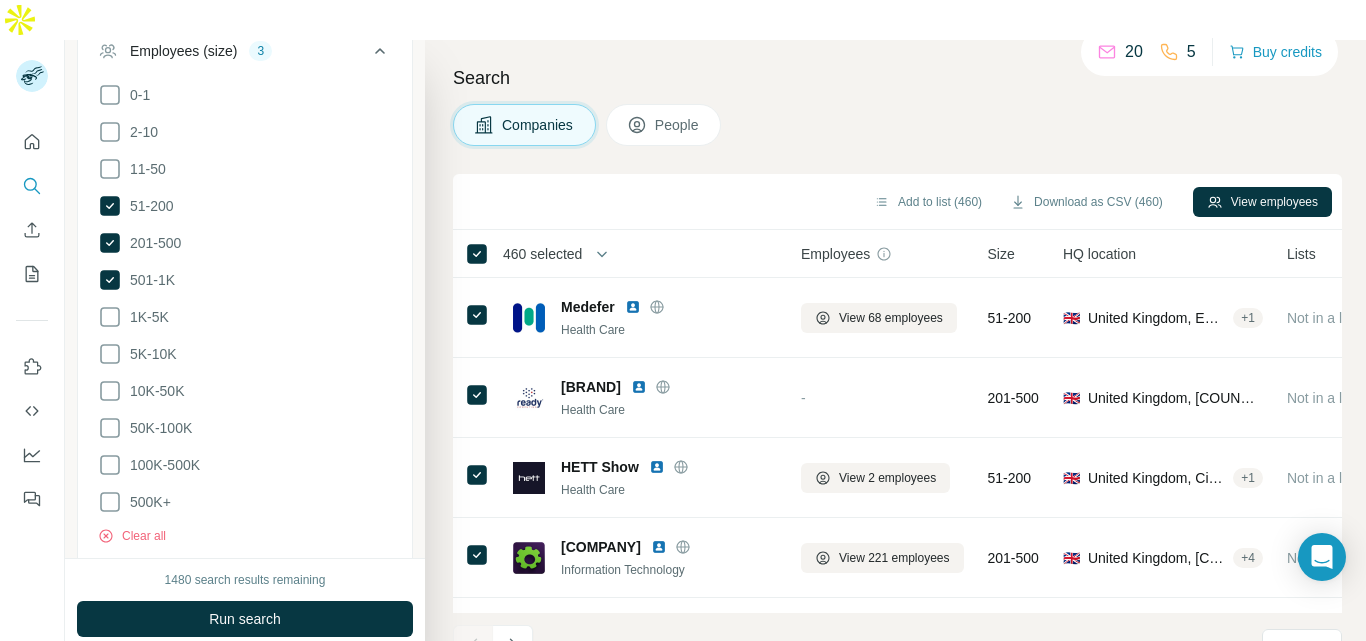 click 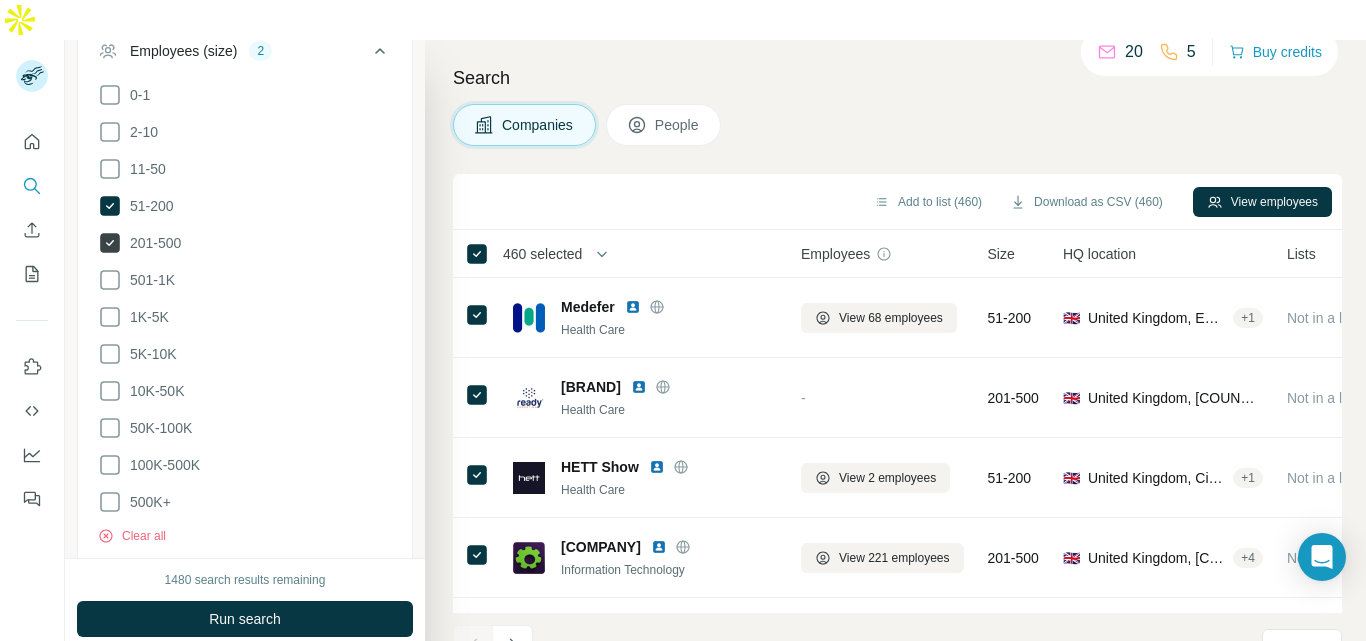 drag, startPoint x: 109, startPoint y: 208, endPoint x: 107, endPoint y: 192, distance: 16.124516 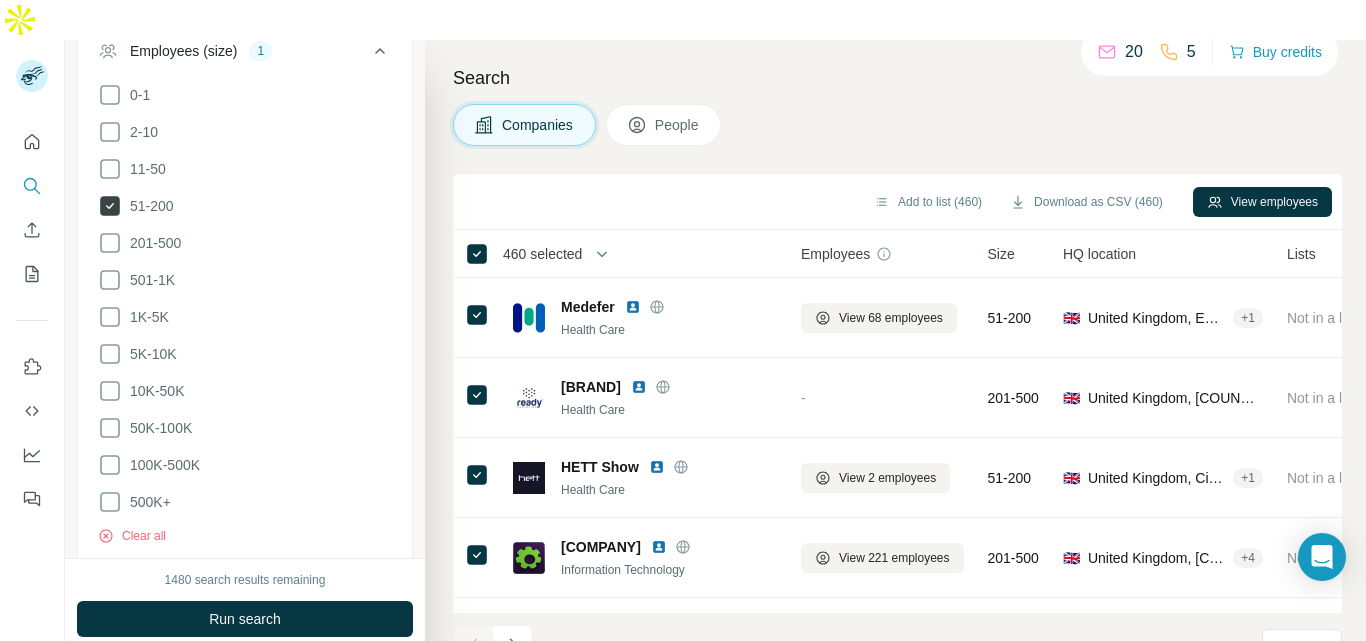 click 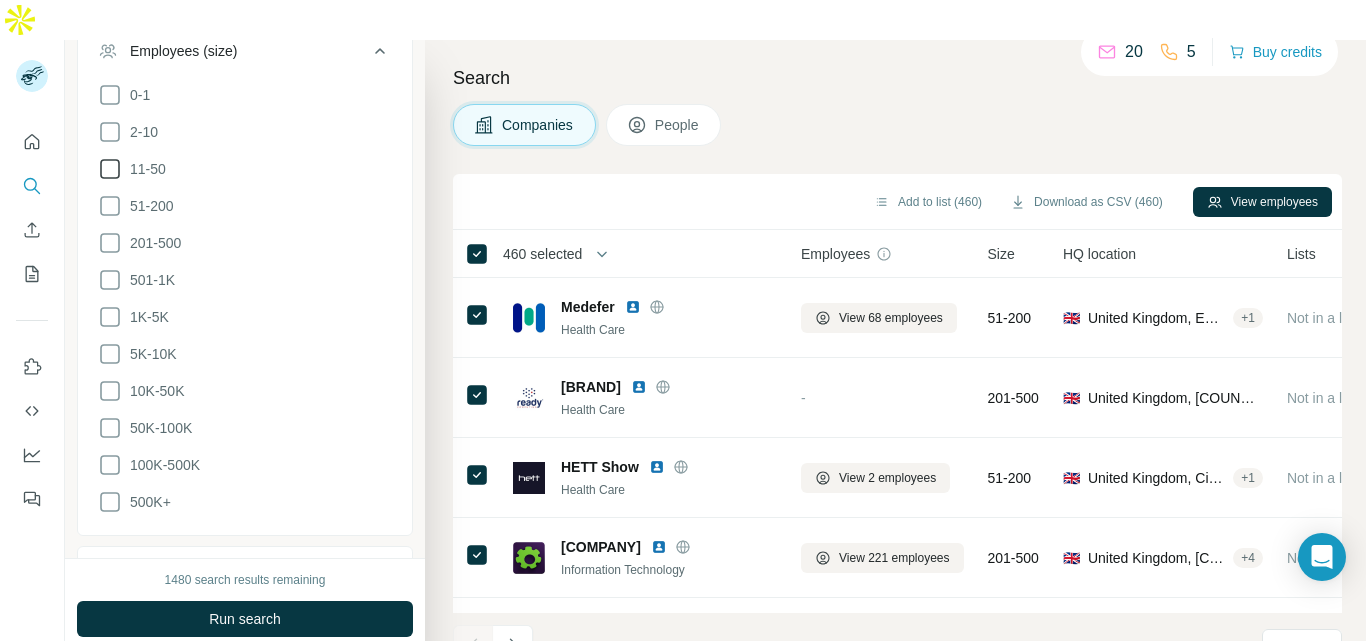 click 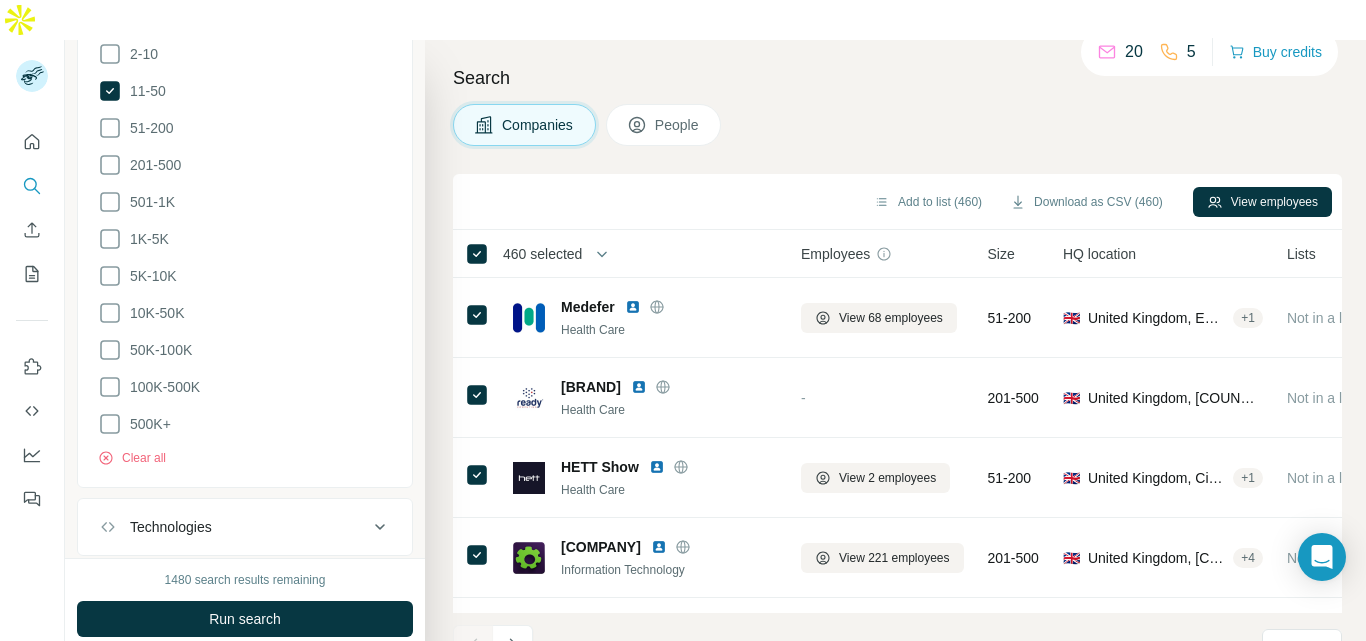 scroll, scrollTop: 681, scrollLeft: 0, axis: vertical 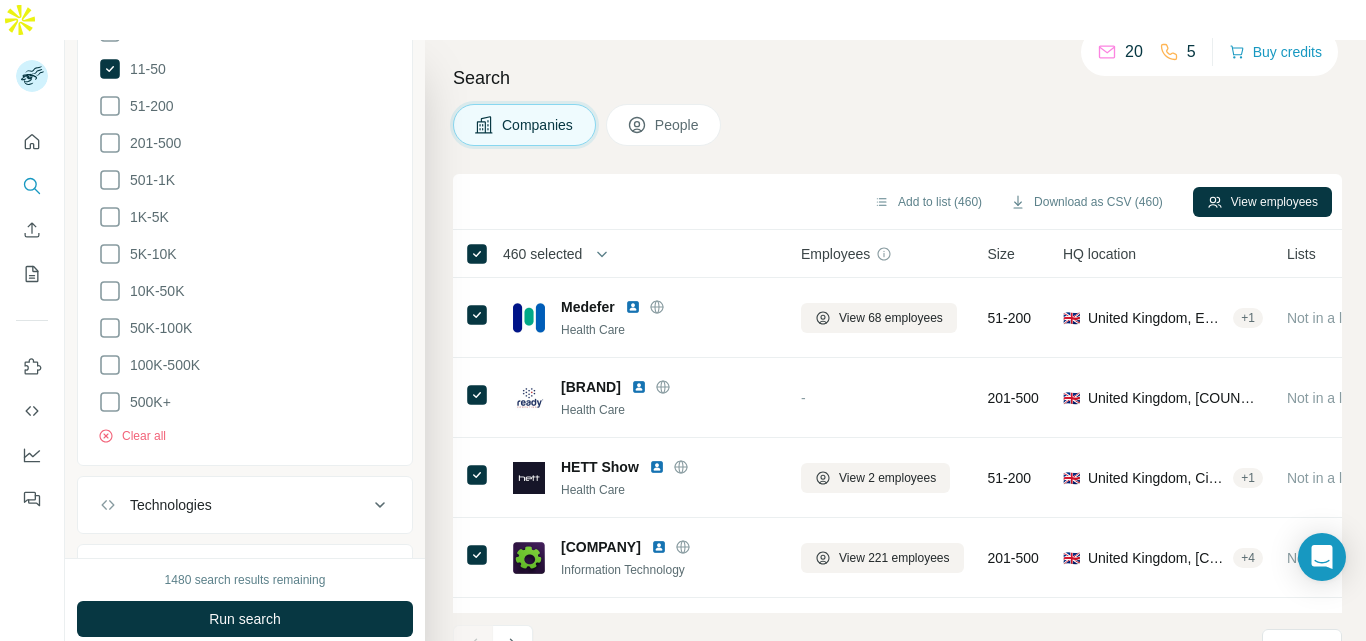 click on "Run search" at bounding box center (245, 619) 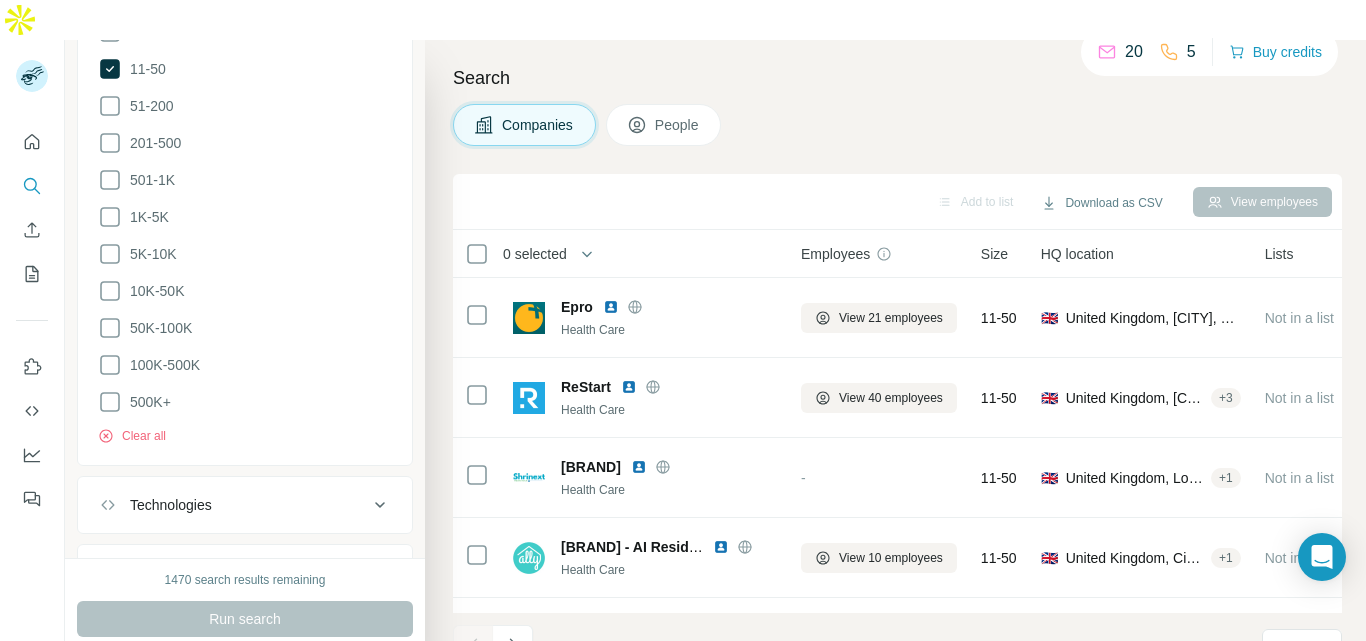 scroll, scrollTop: 781, scrollLeft: 0, axis: vertical 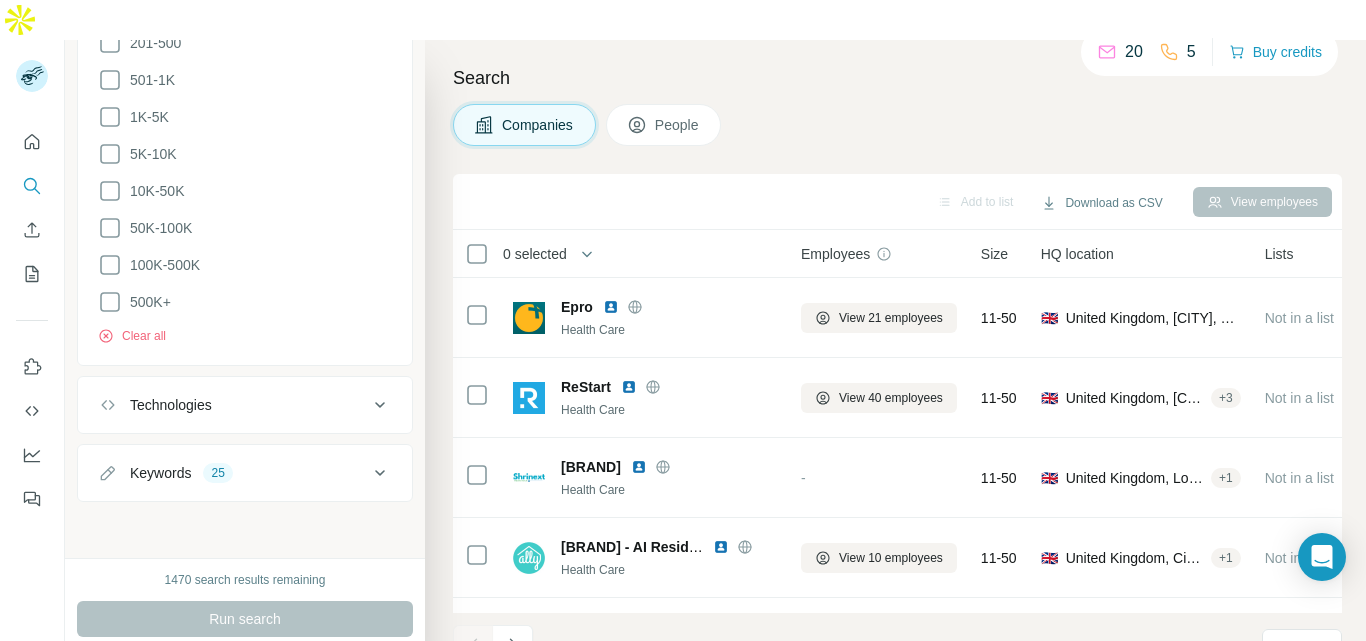 click 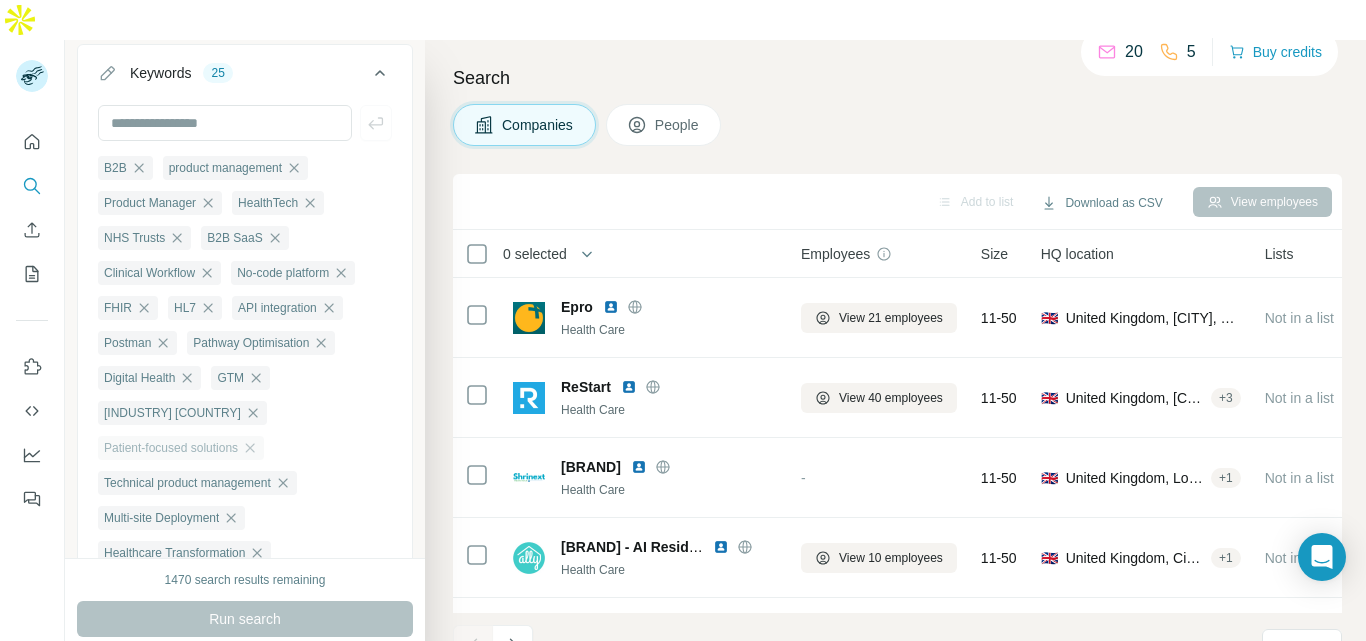 scroll, scrollTop: 1281, scrollLeft: 0, axis: vertical 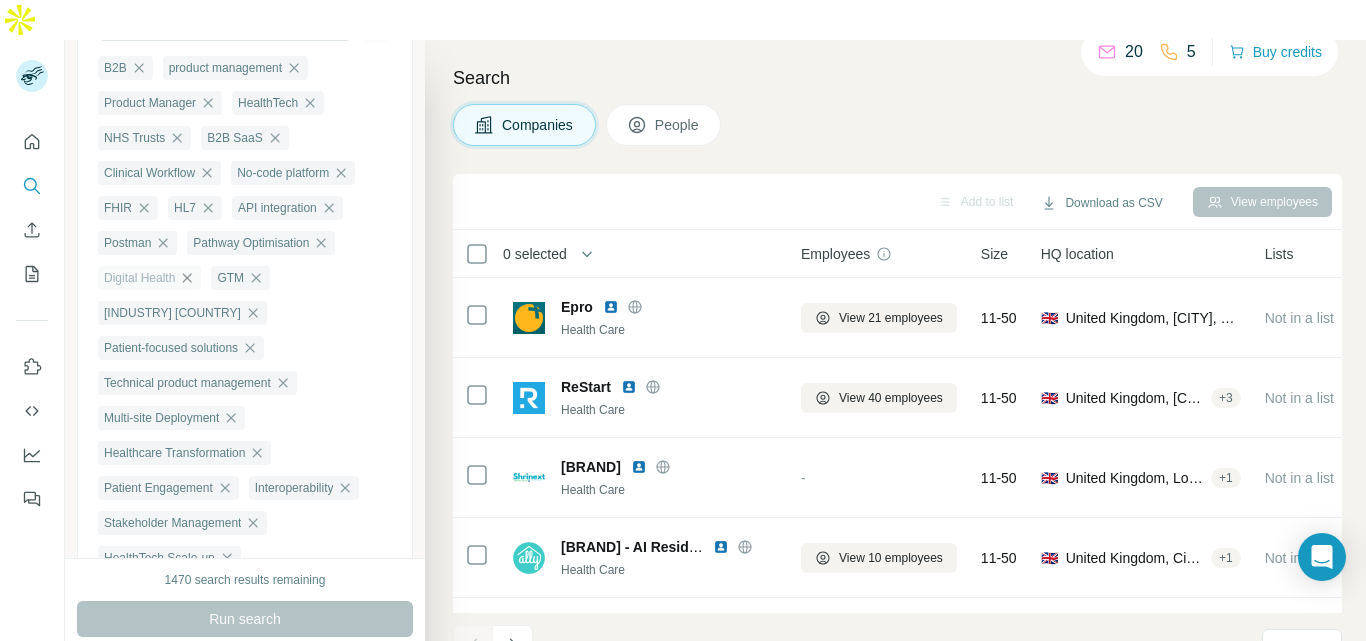 click 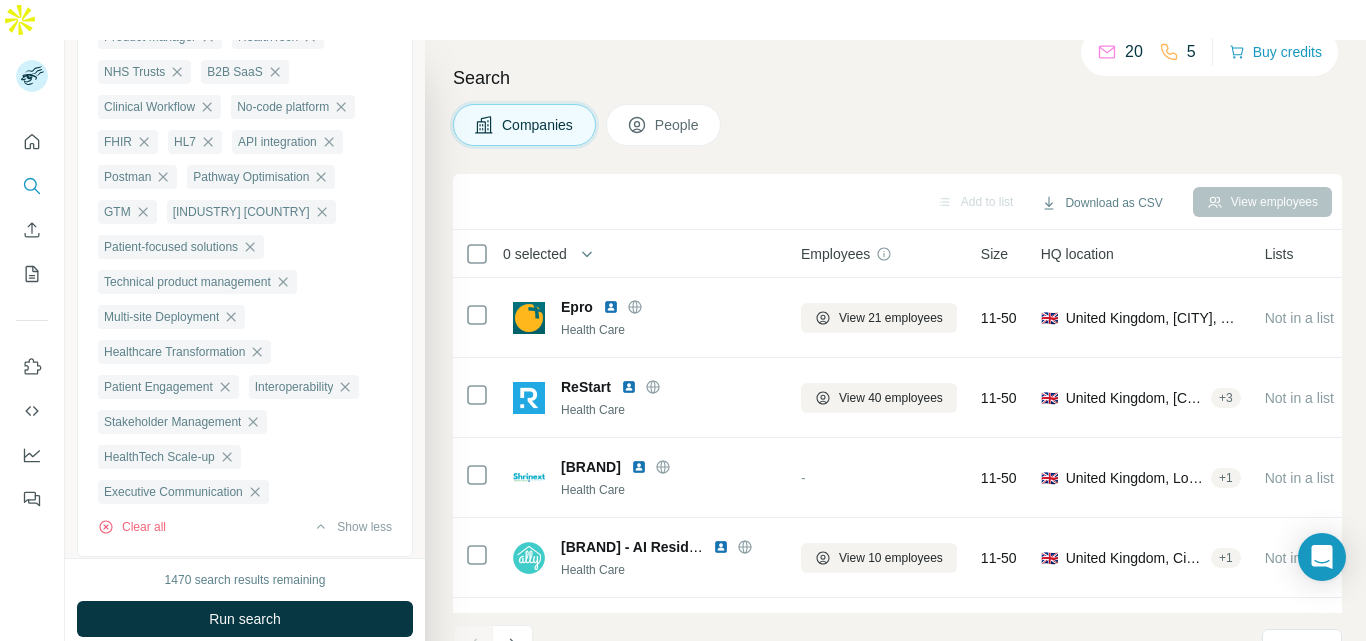 scroll, scrollTop: 1381, scrollLeft: 0, axis: vertical 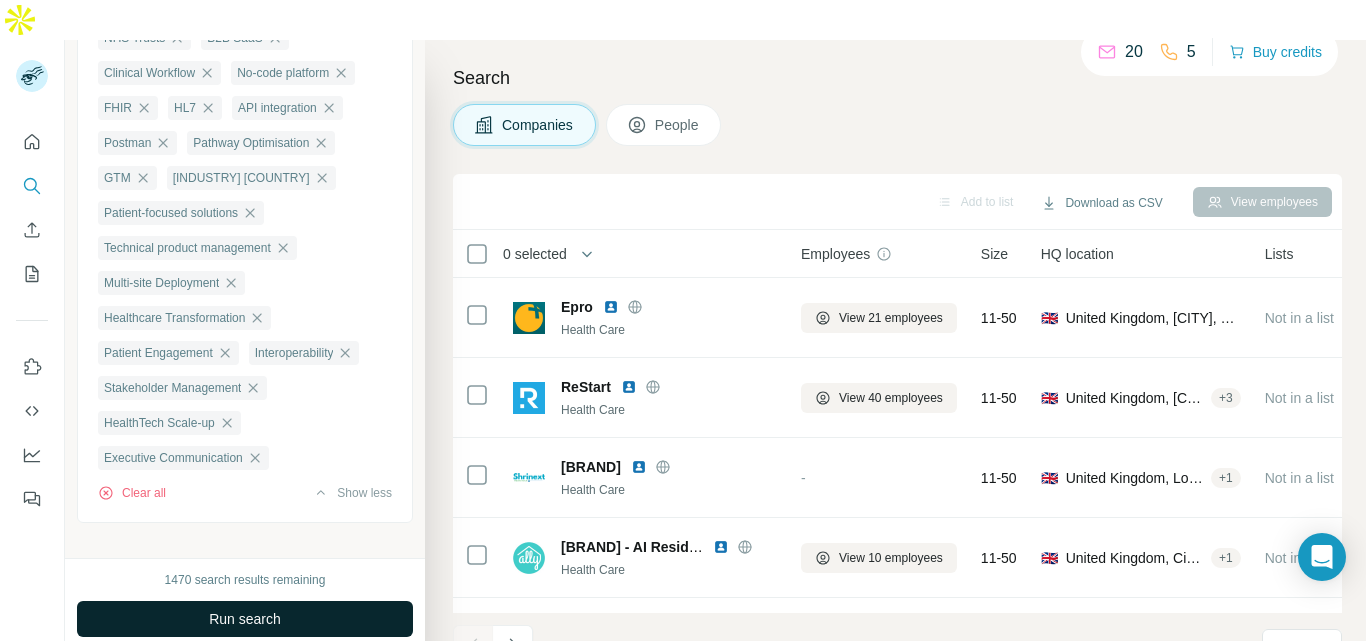 click on "Run search" at bounding box center (245, 619) 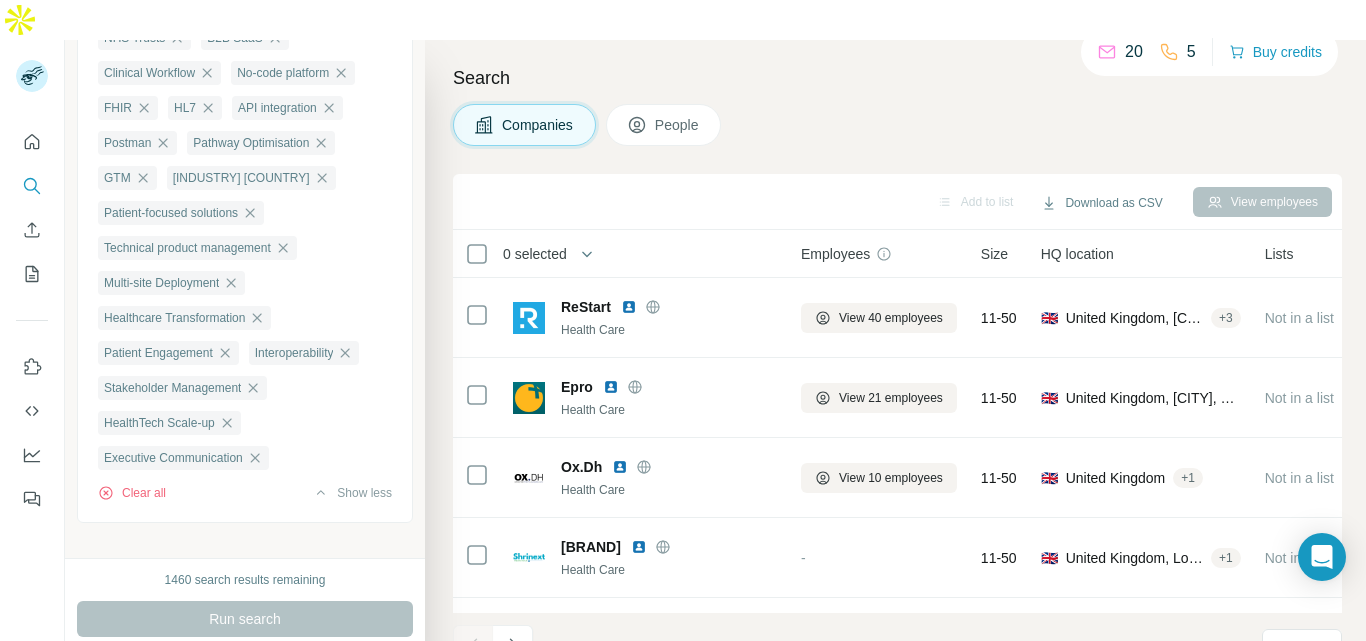 scroll, scrollTop: 1402, scrollLeft: 0, axis: vertical 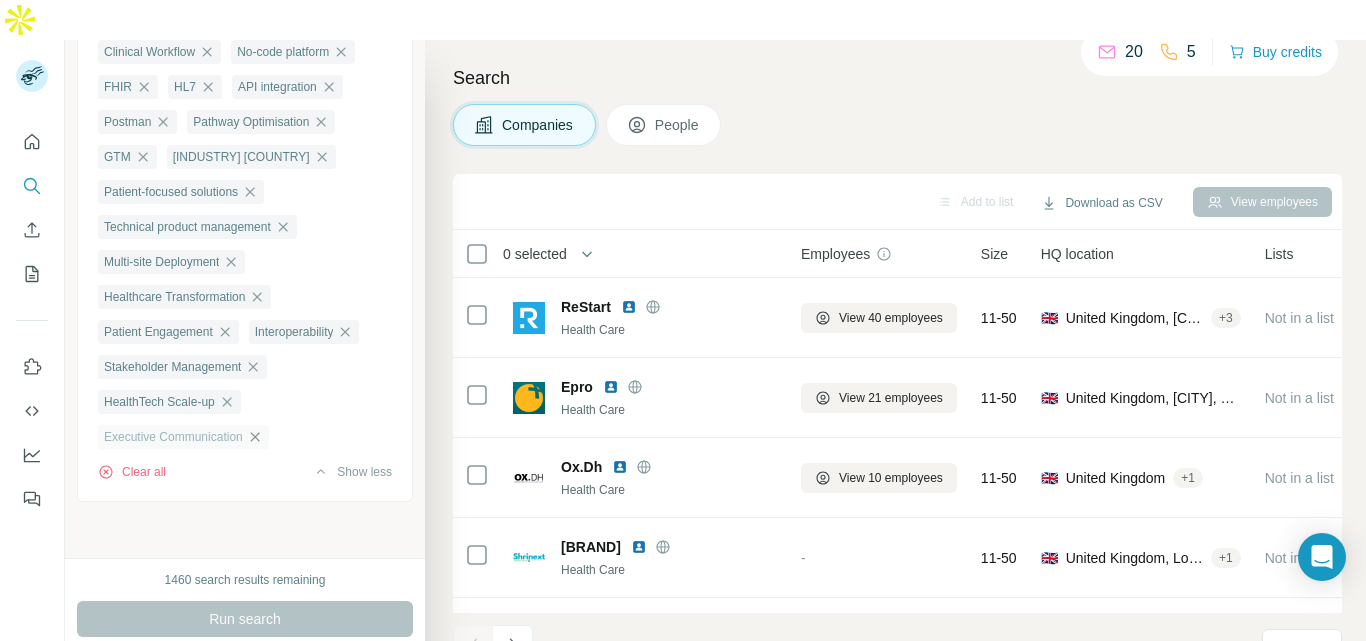 click 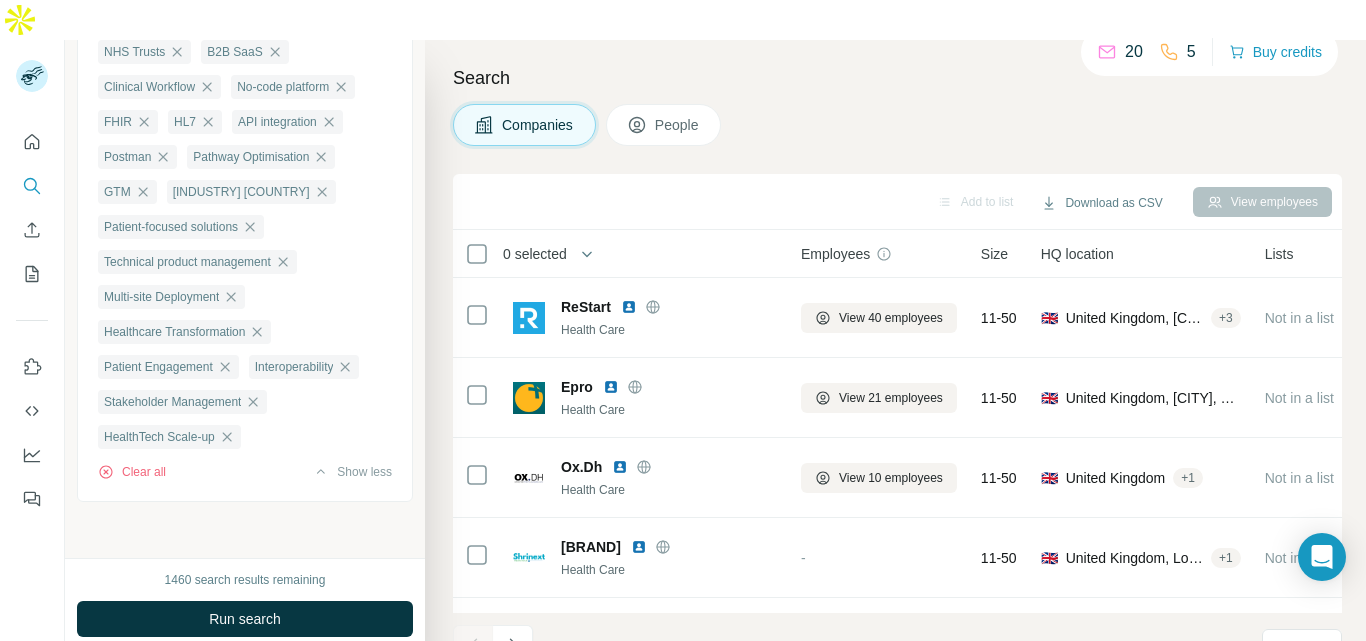 scroll, scrollTop: 1367, scrollLeft: 0, axis: vertical 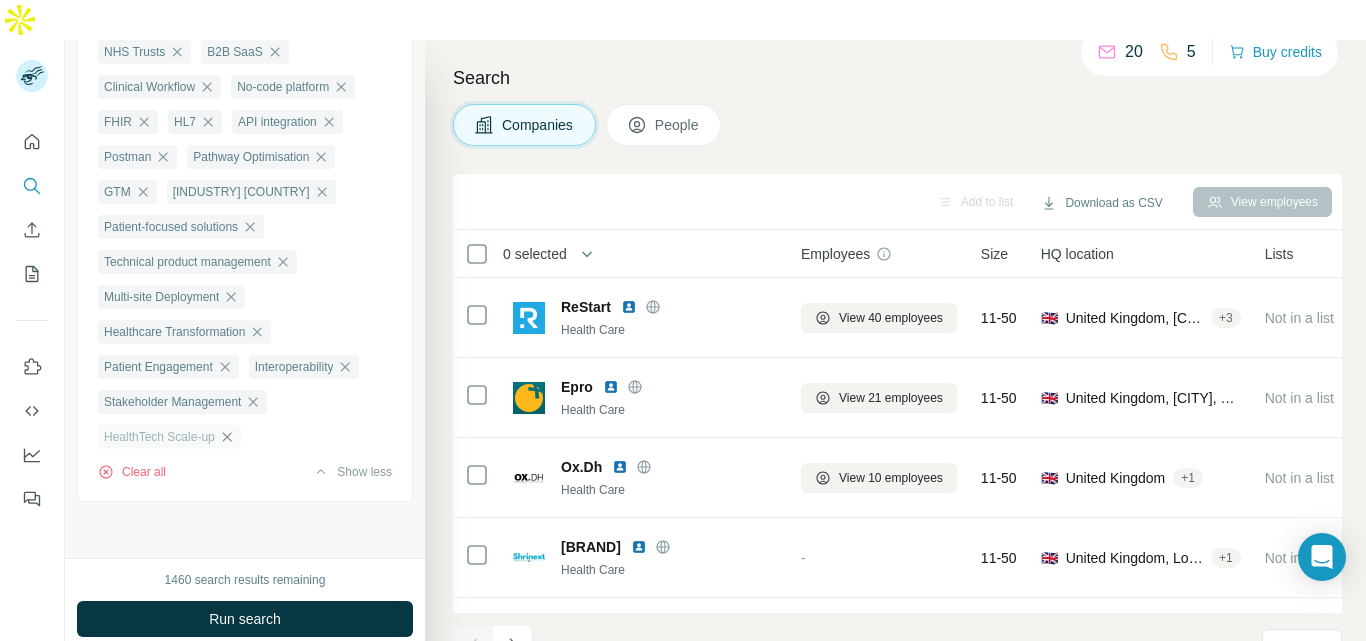 click 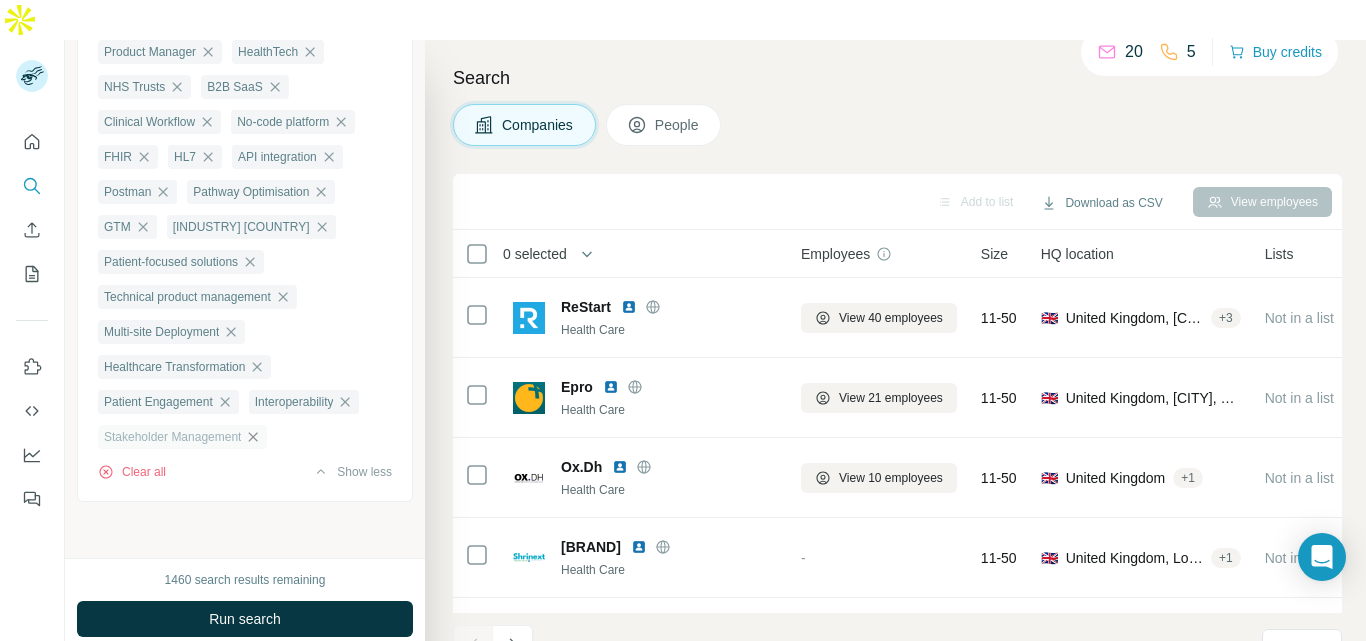 click 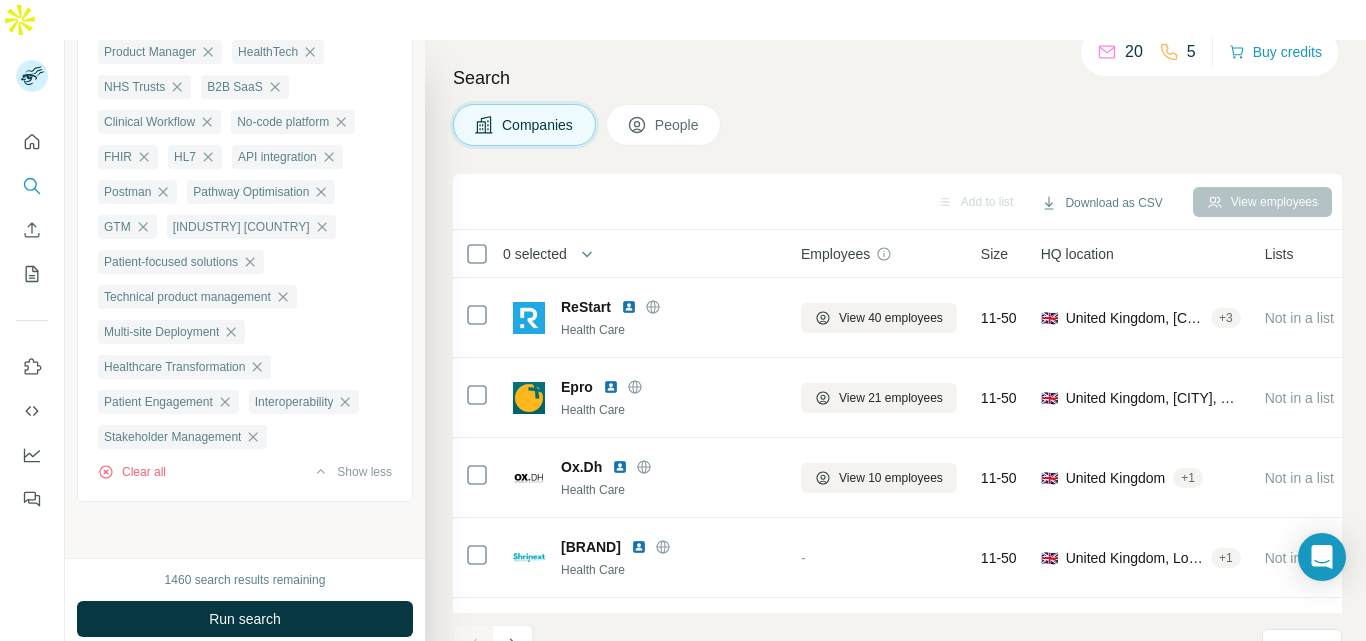 scroll, scrollTop: 1297, scrollLeft: 0, axis: vertical 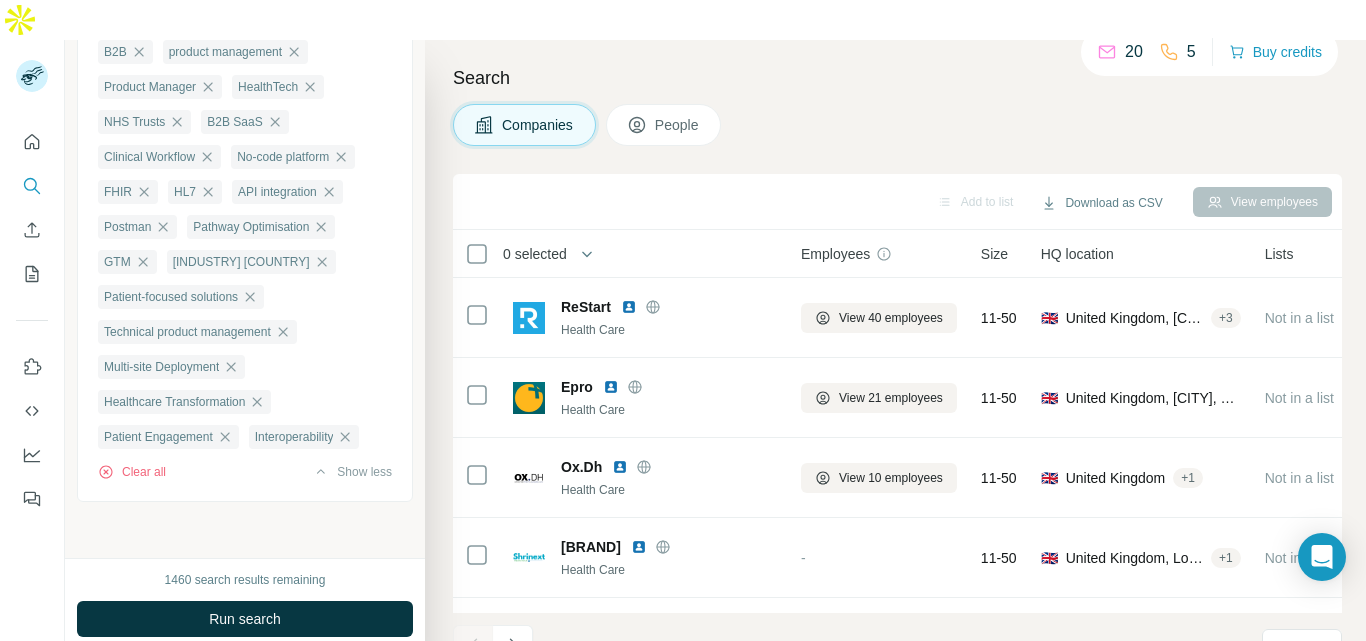 click on "Run search" at bounding box center [245, 619] 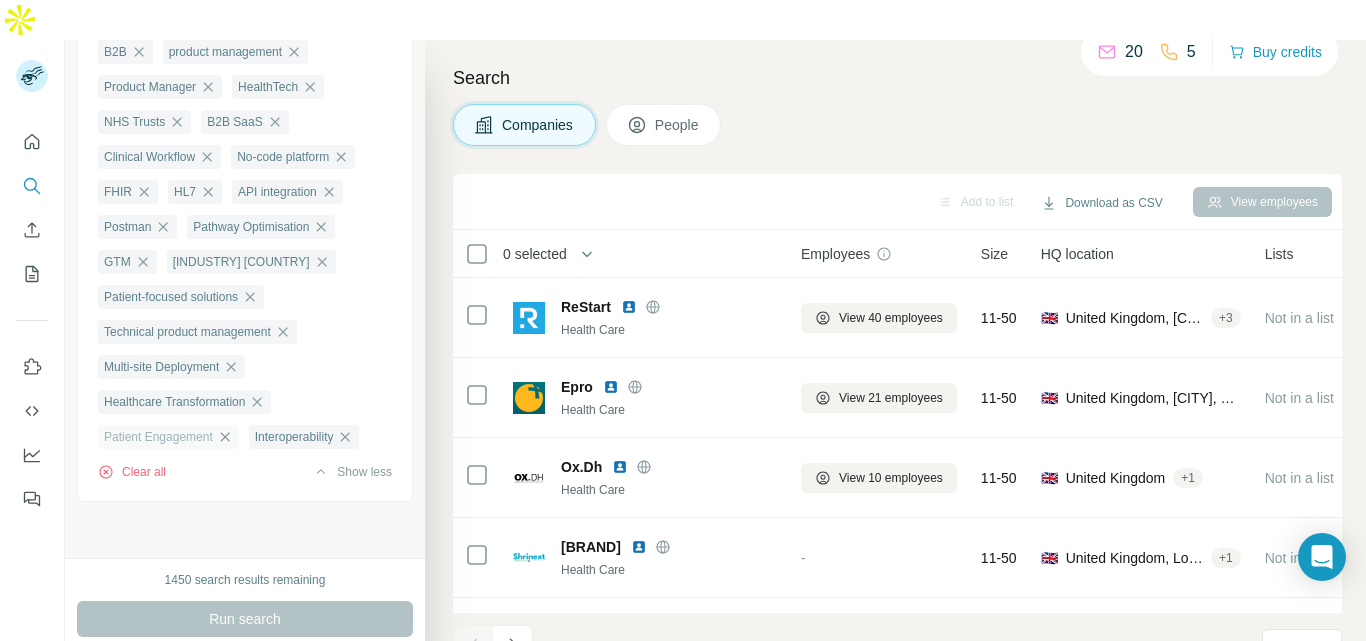 click 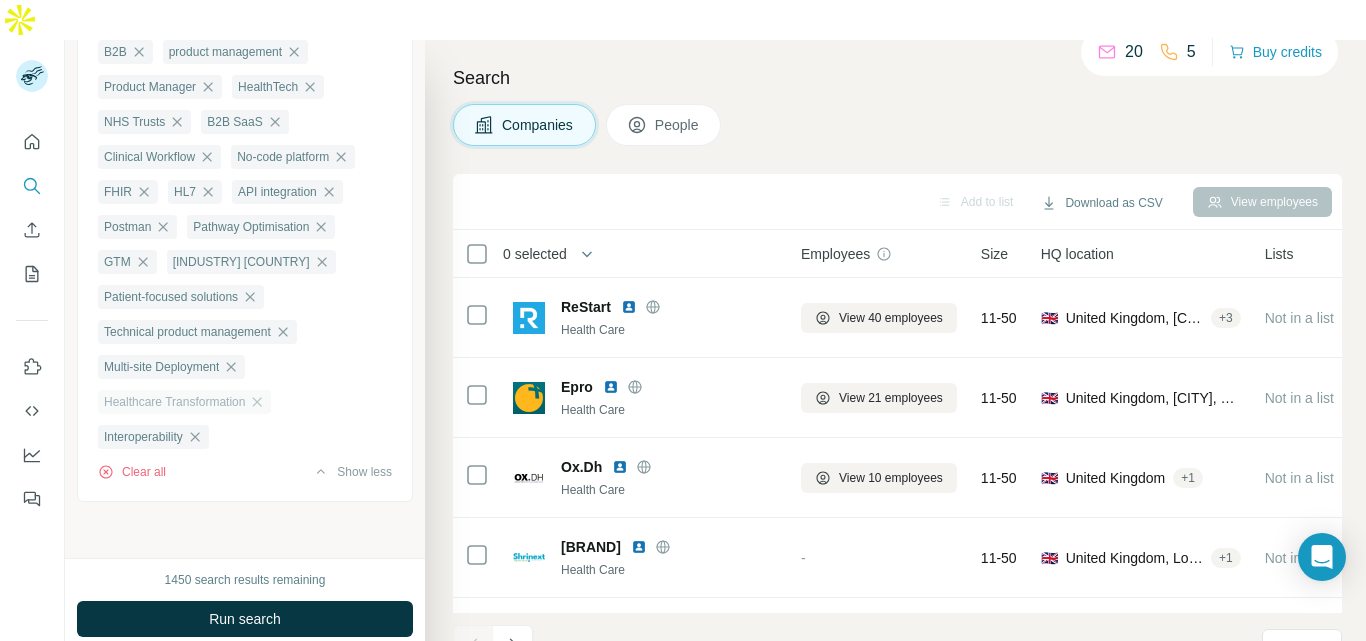 click 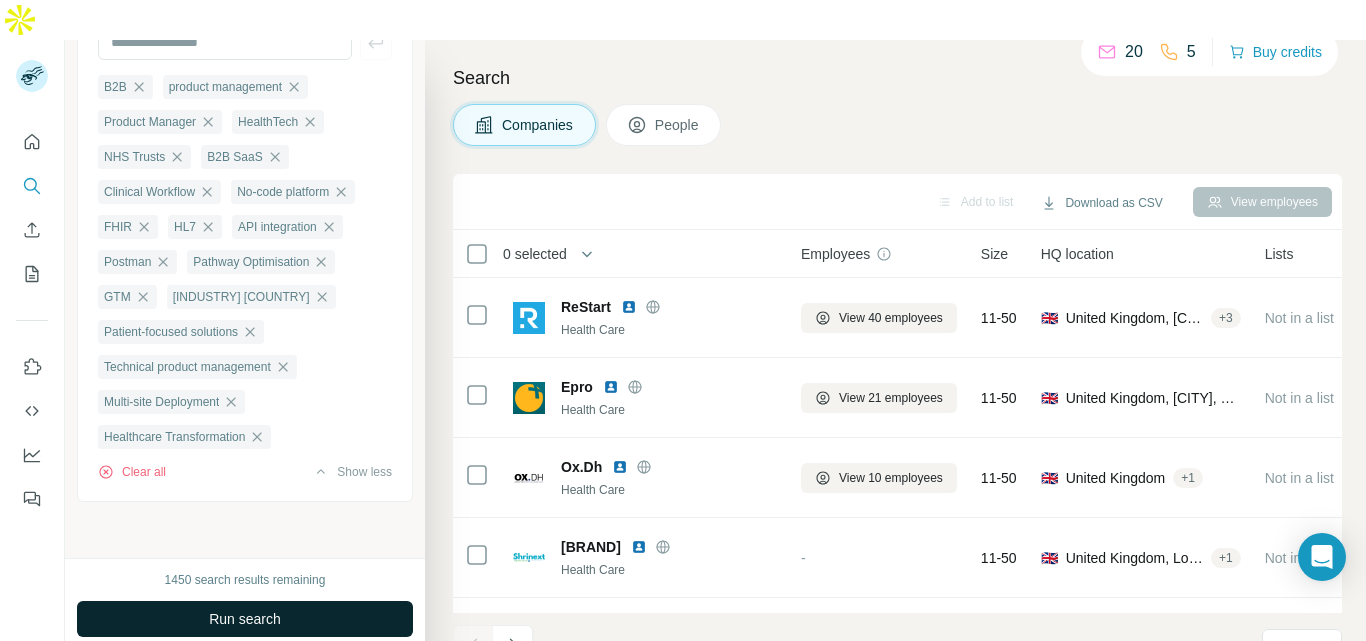 scroll, scrollTop: 1262, scrollLeft: 0, axis: vertical 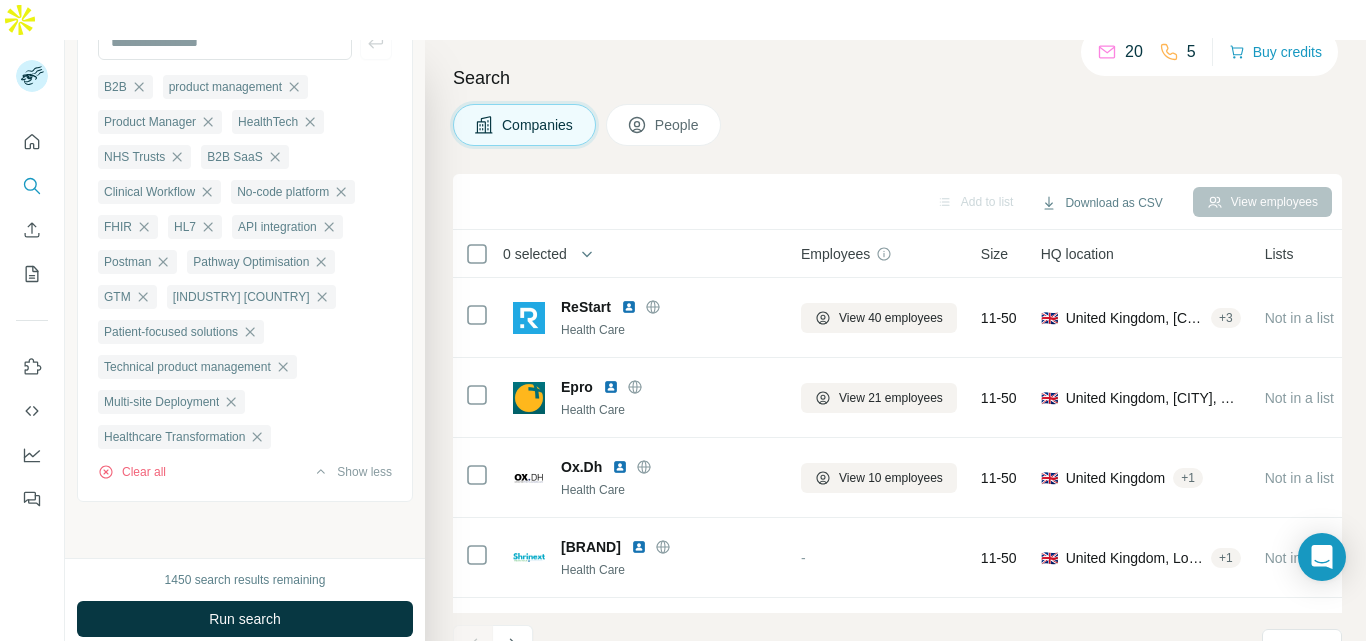 click on "Run search" at bounding box center (245, 619) 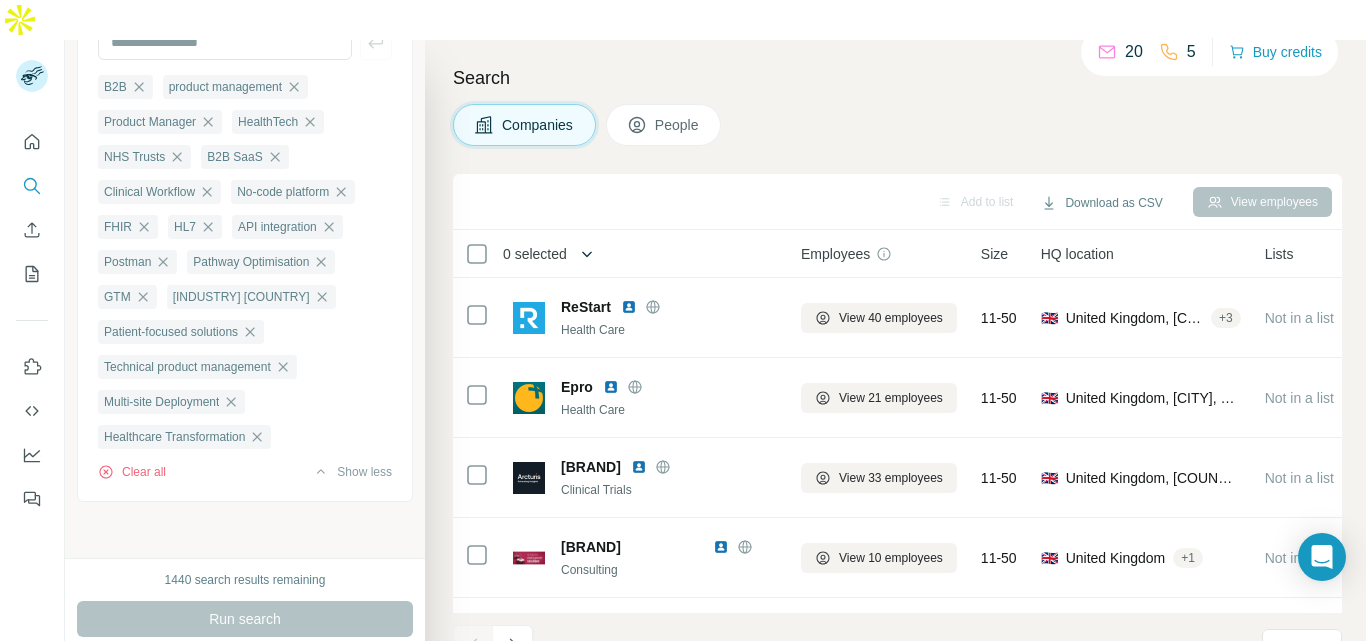 click 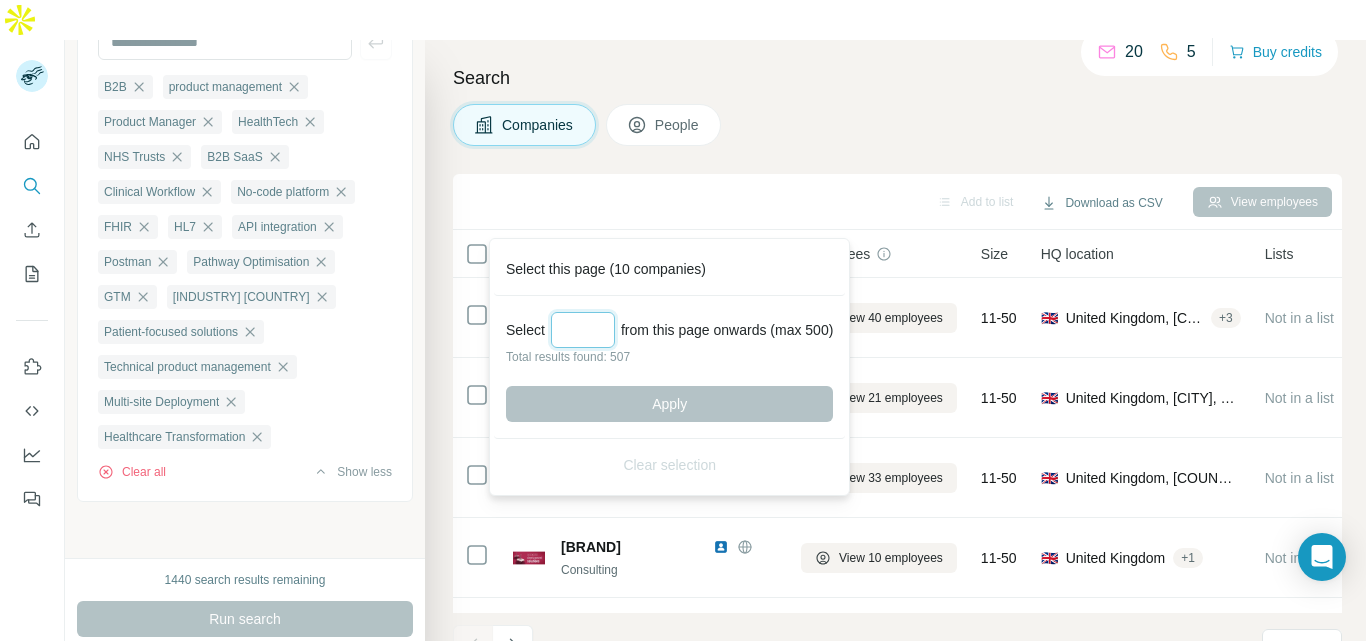 click at bounding box center [583, 330] 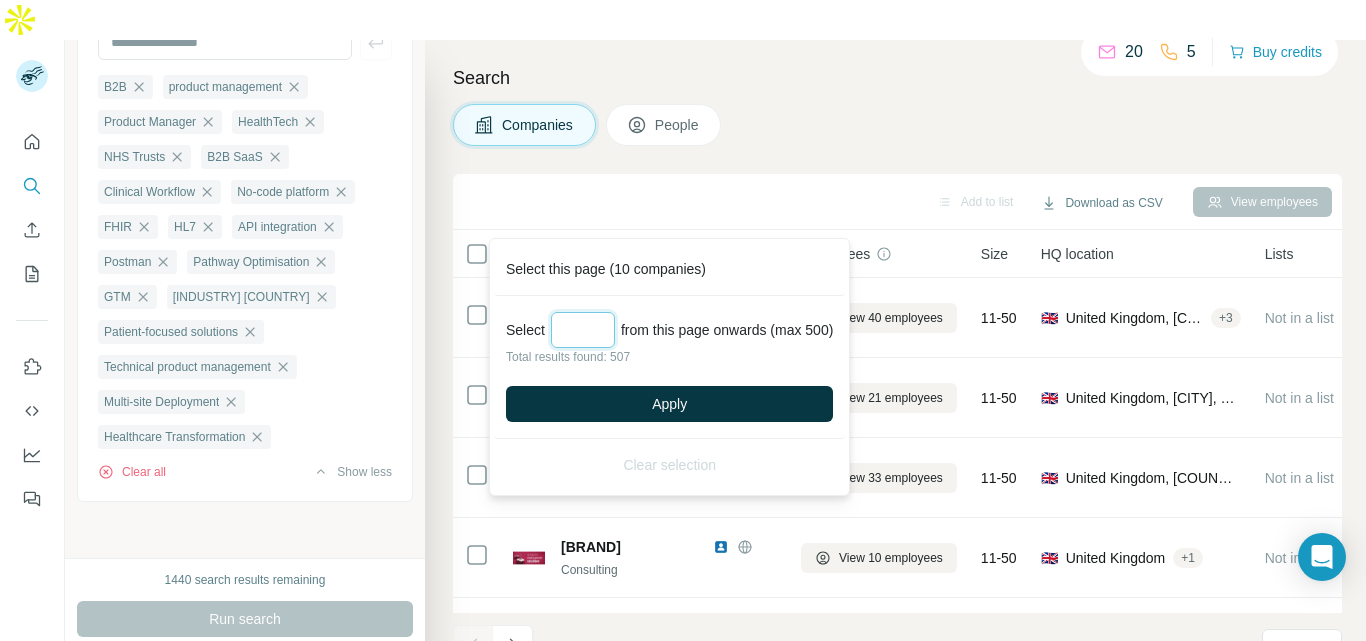 type on "***" 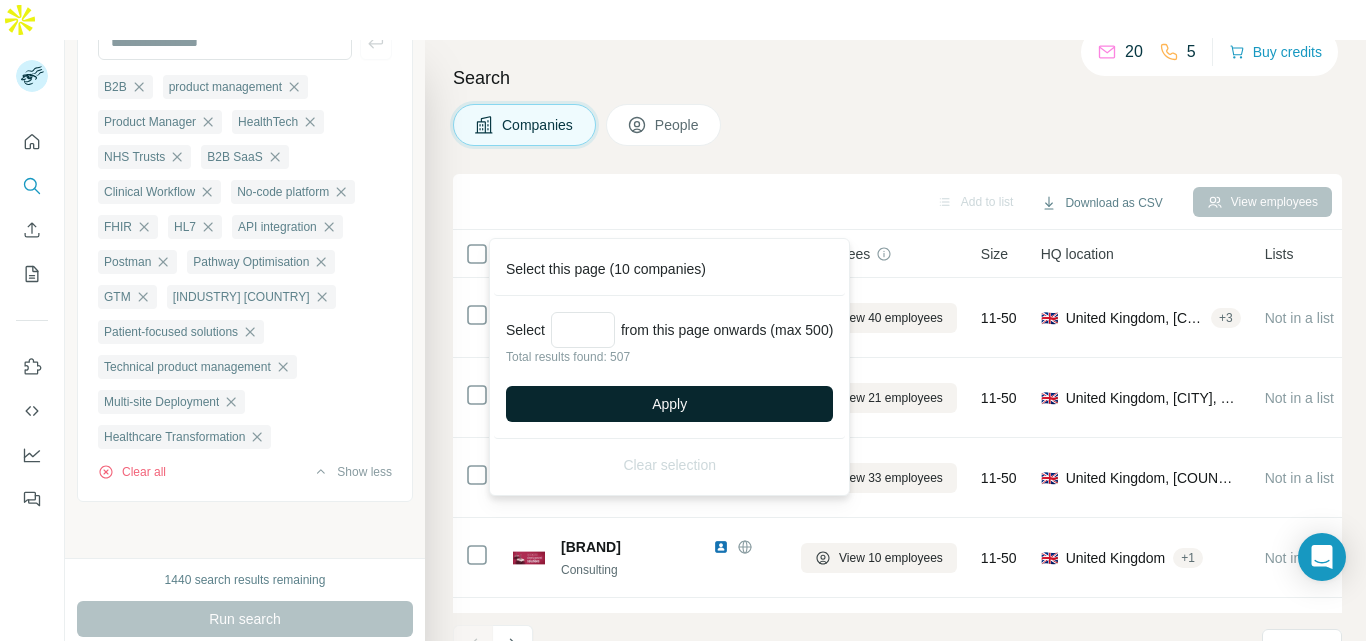 drag, startPoint x: 596, startPoint y: 384, endPoint x: 586, endPoint y: 397, distance: 16.40122 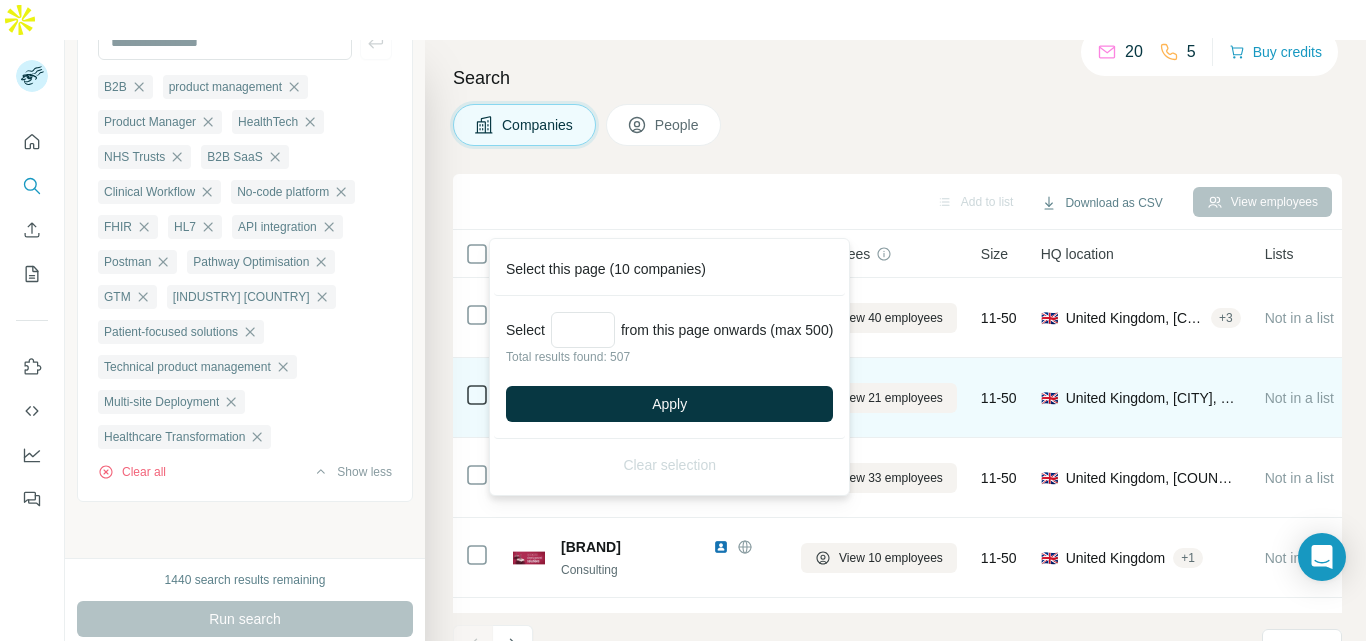 type 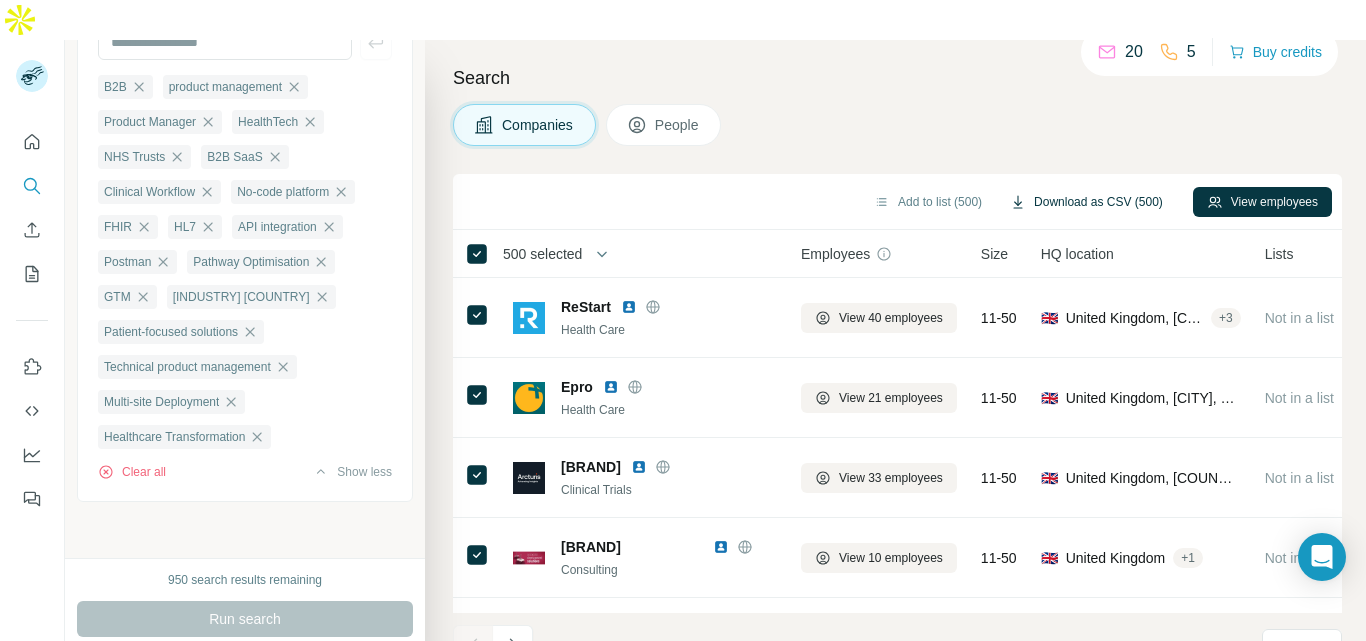 click on "Download as CSV (500)" at bounding box center (1086, 202) 